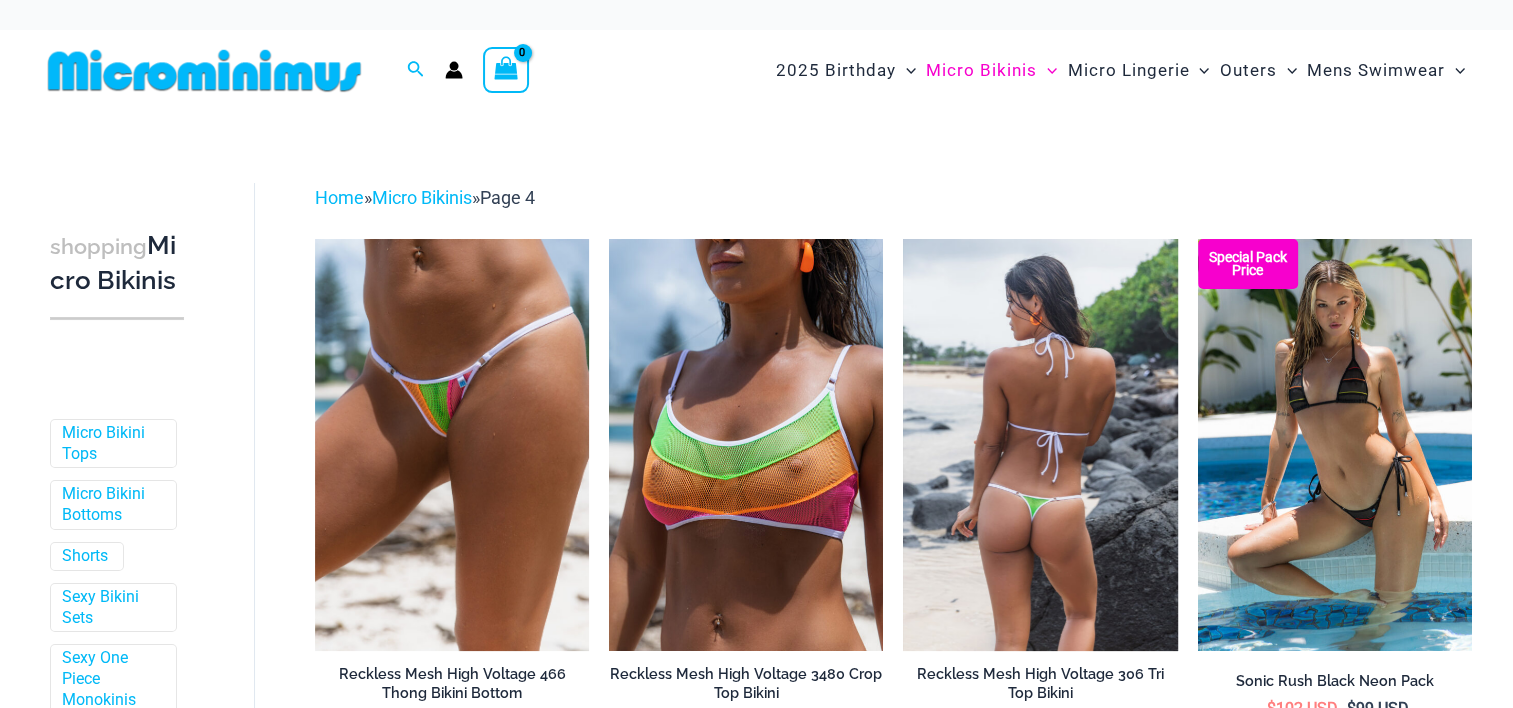 scroll, scrollTop: 141, scrollLeft: 0, axis: vertical 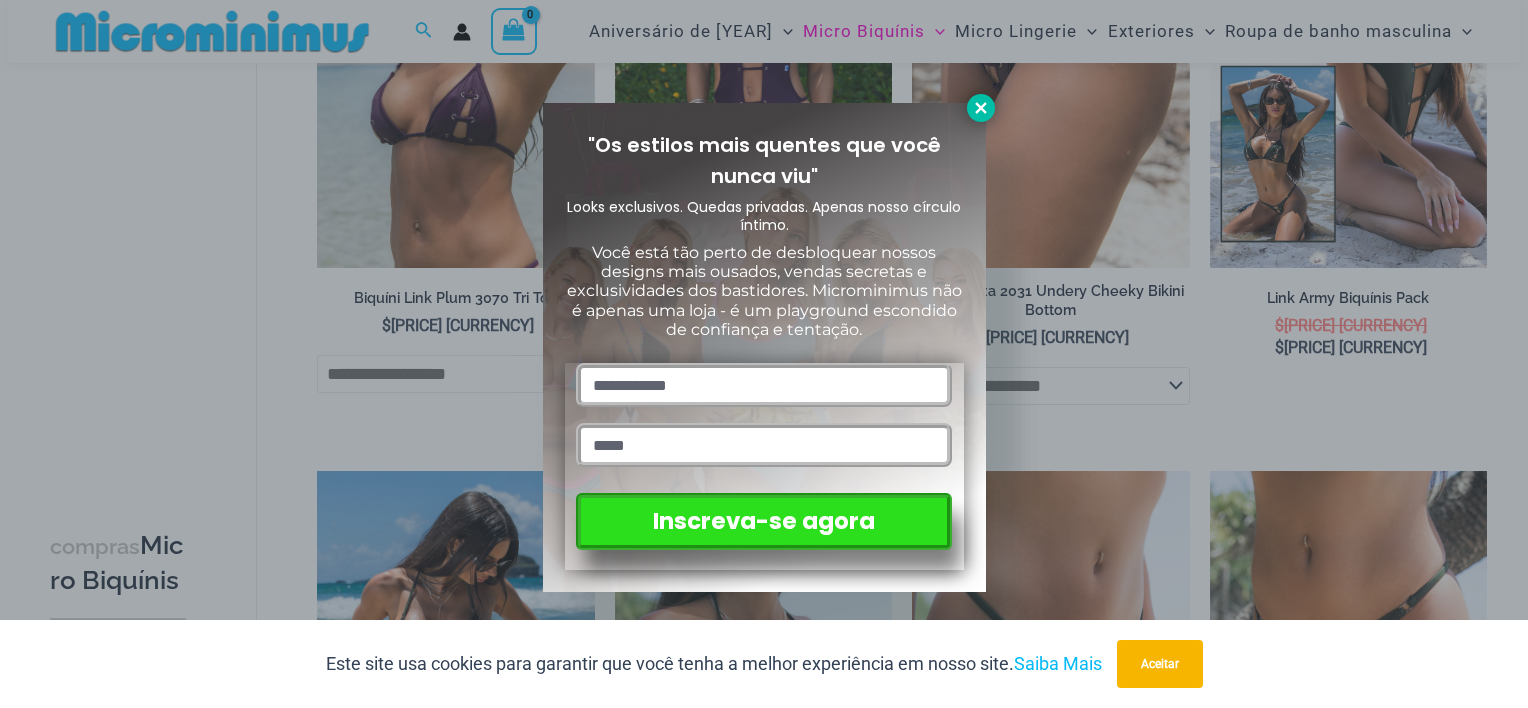 click 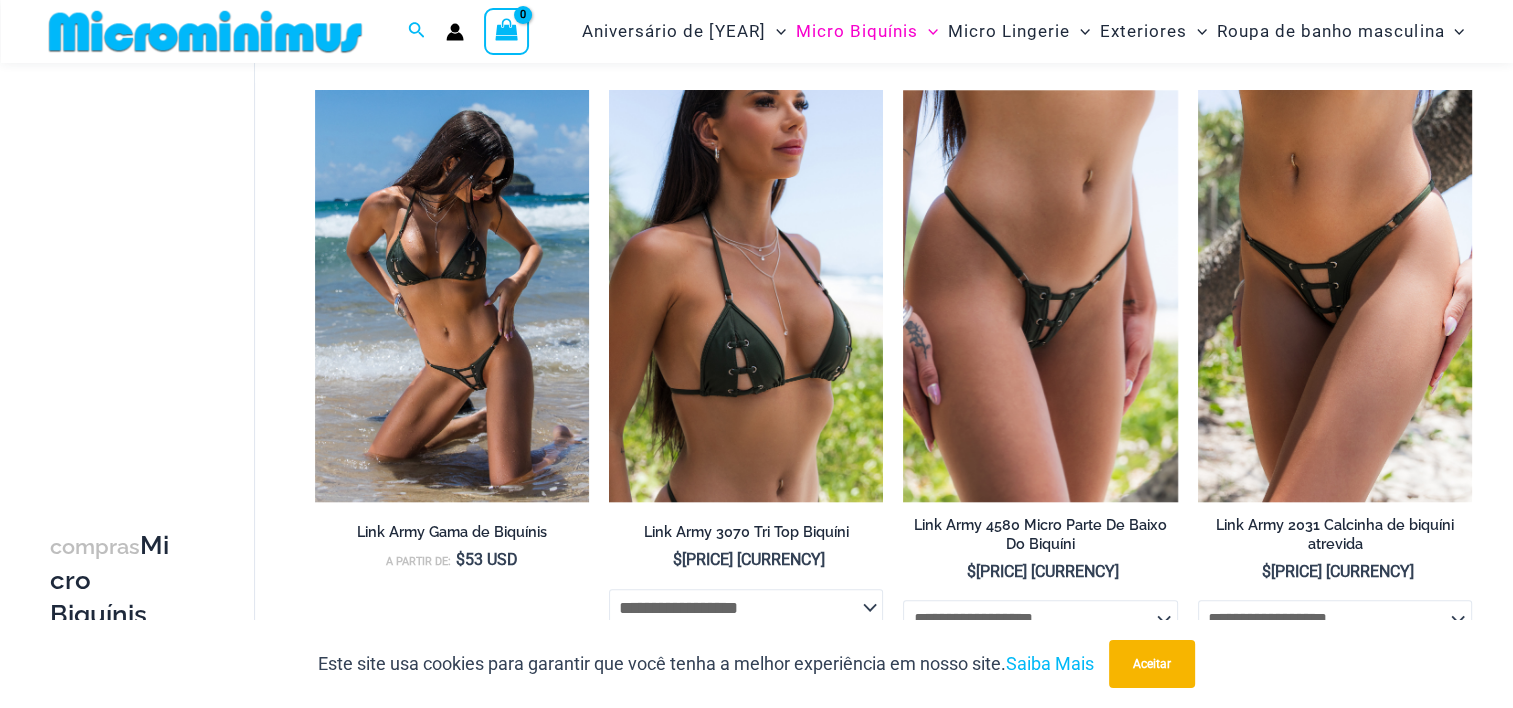 scroll, scrollTop: 2000, scrollLeft: 0, axis: vertical 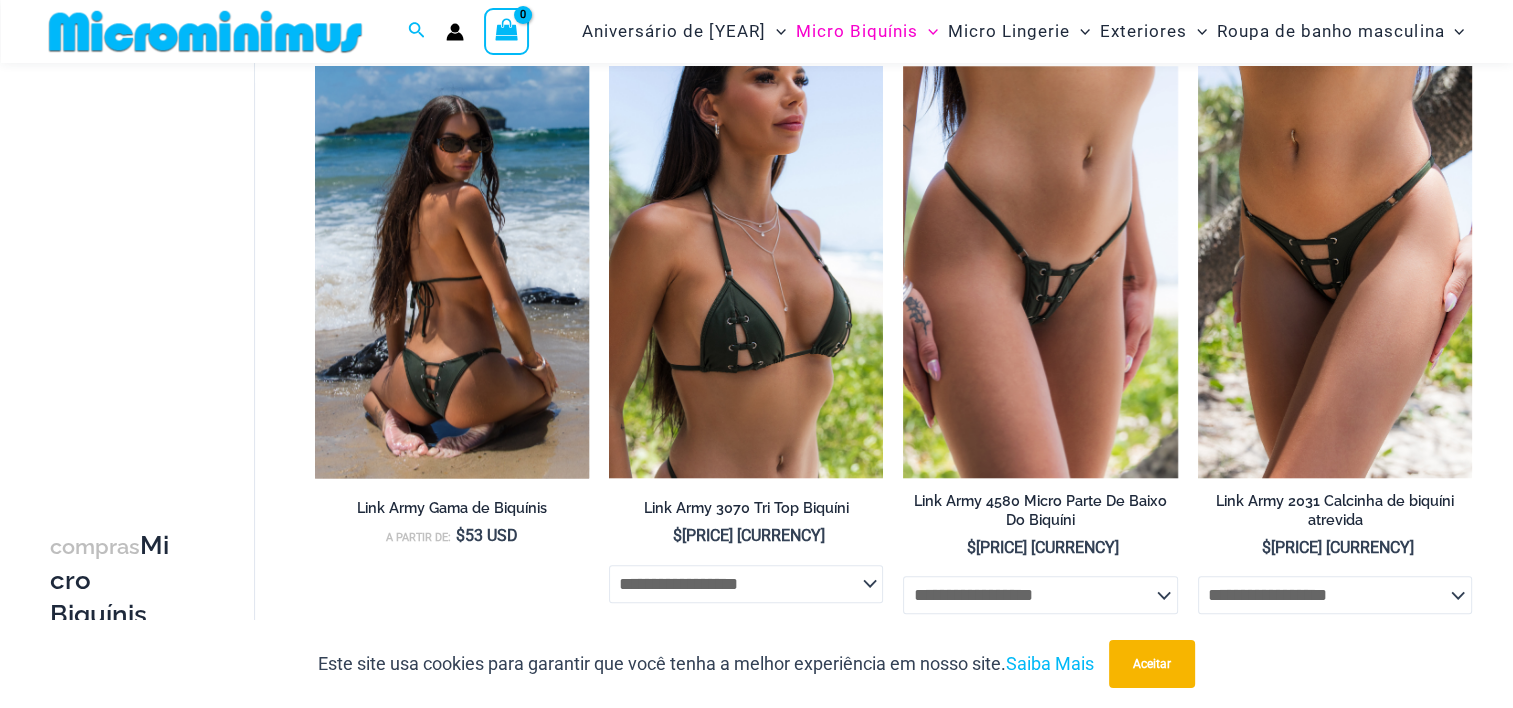 click at bounding box center (452, 271) 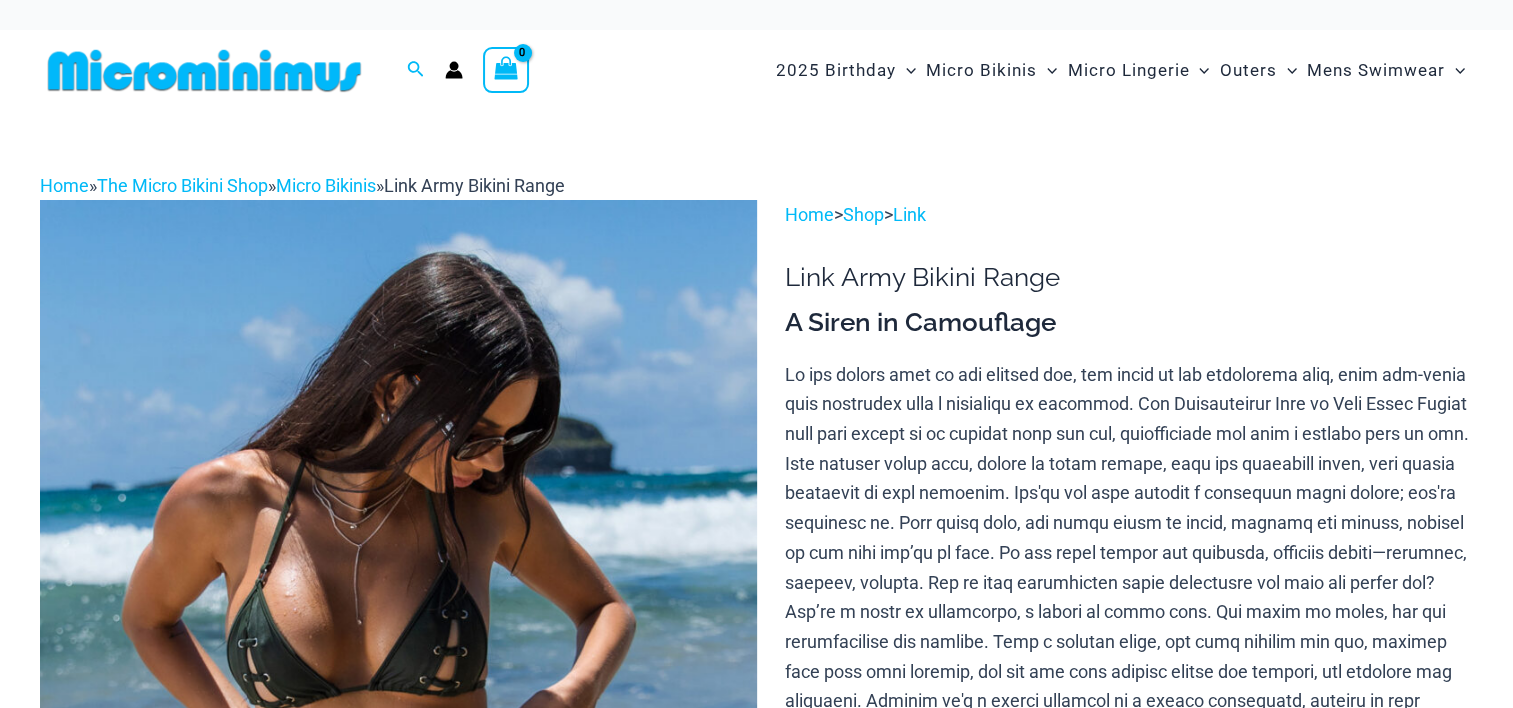 scroll, scrollTop: 52, scrollLeft: 0, axis: vertical 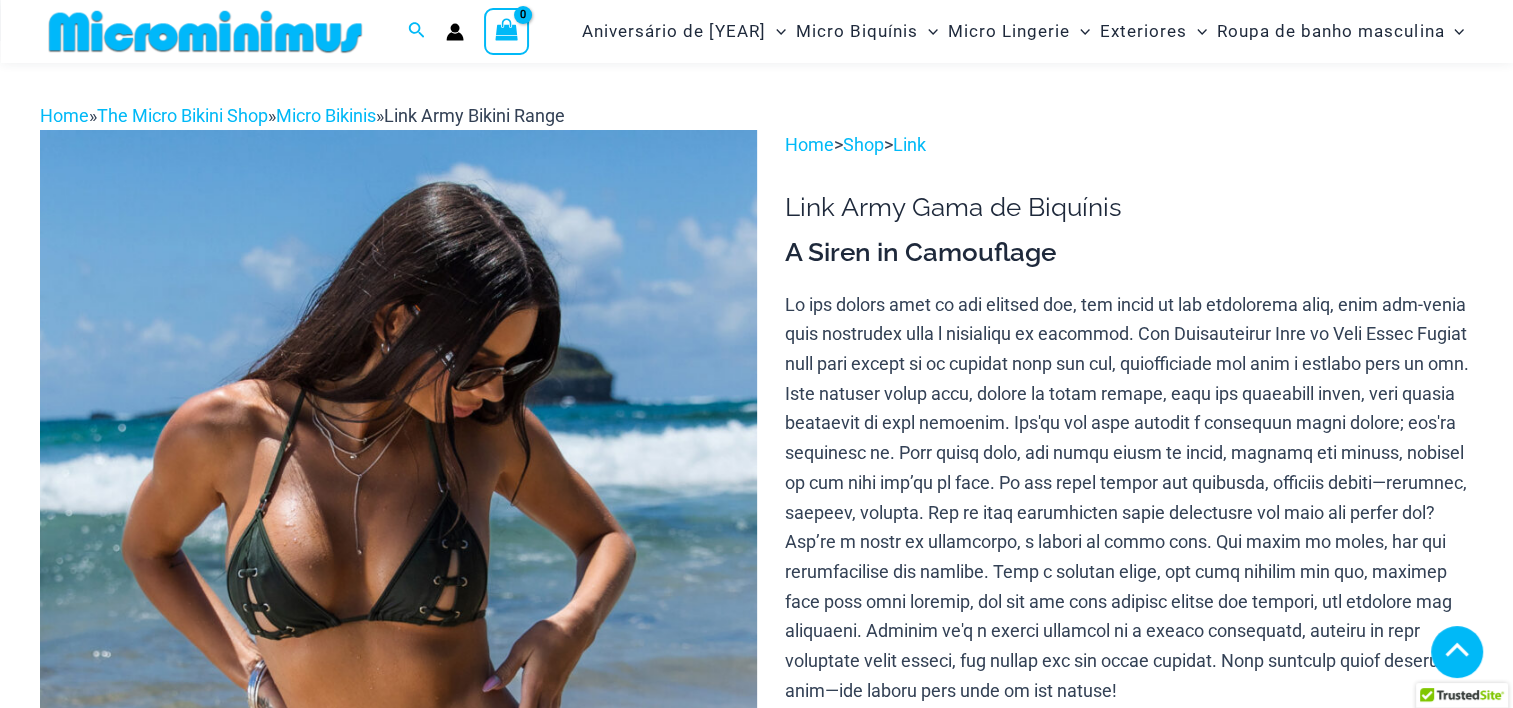 click 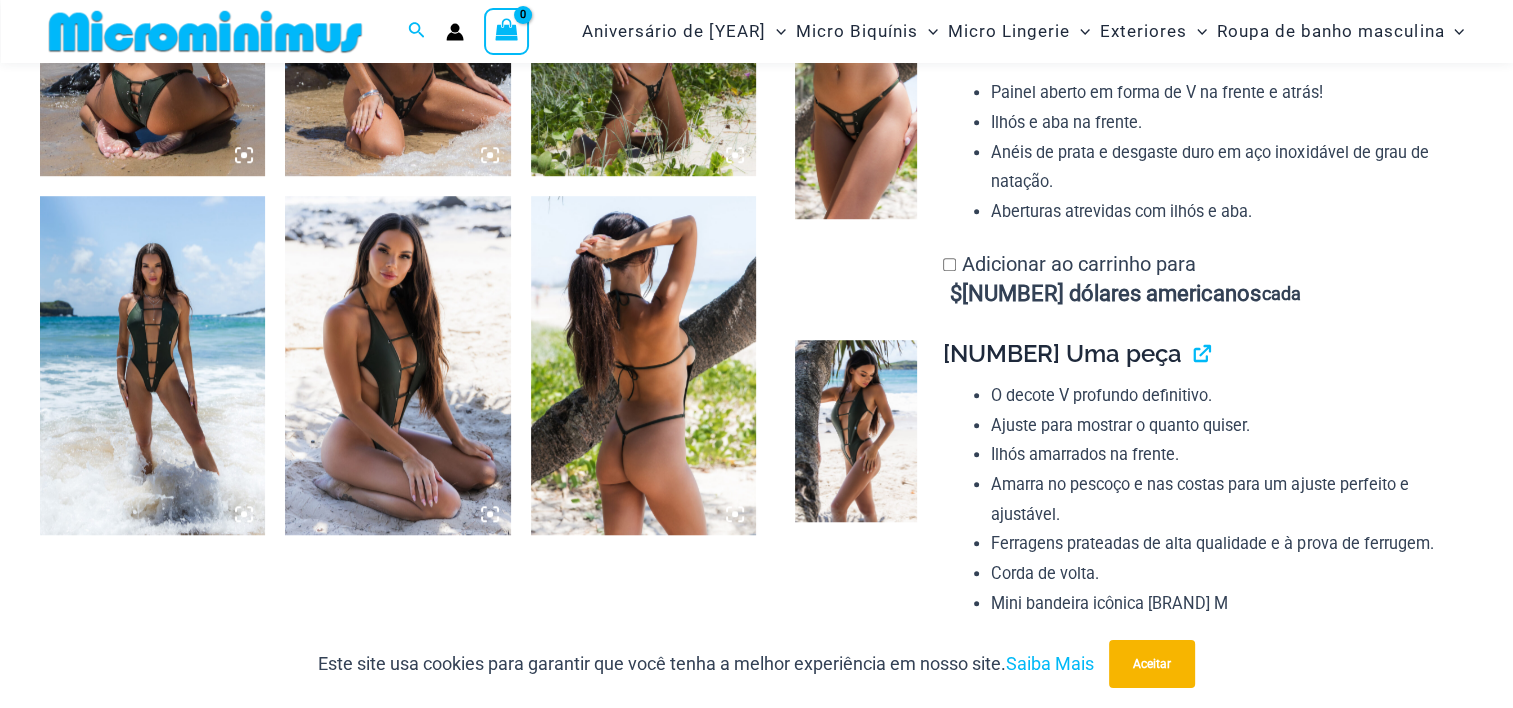scroll, scrollTop: 1381, scrollLeft: 0, axis: vertical 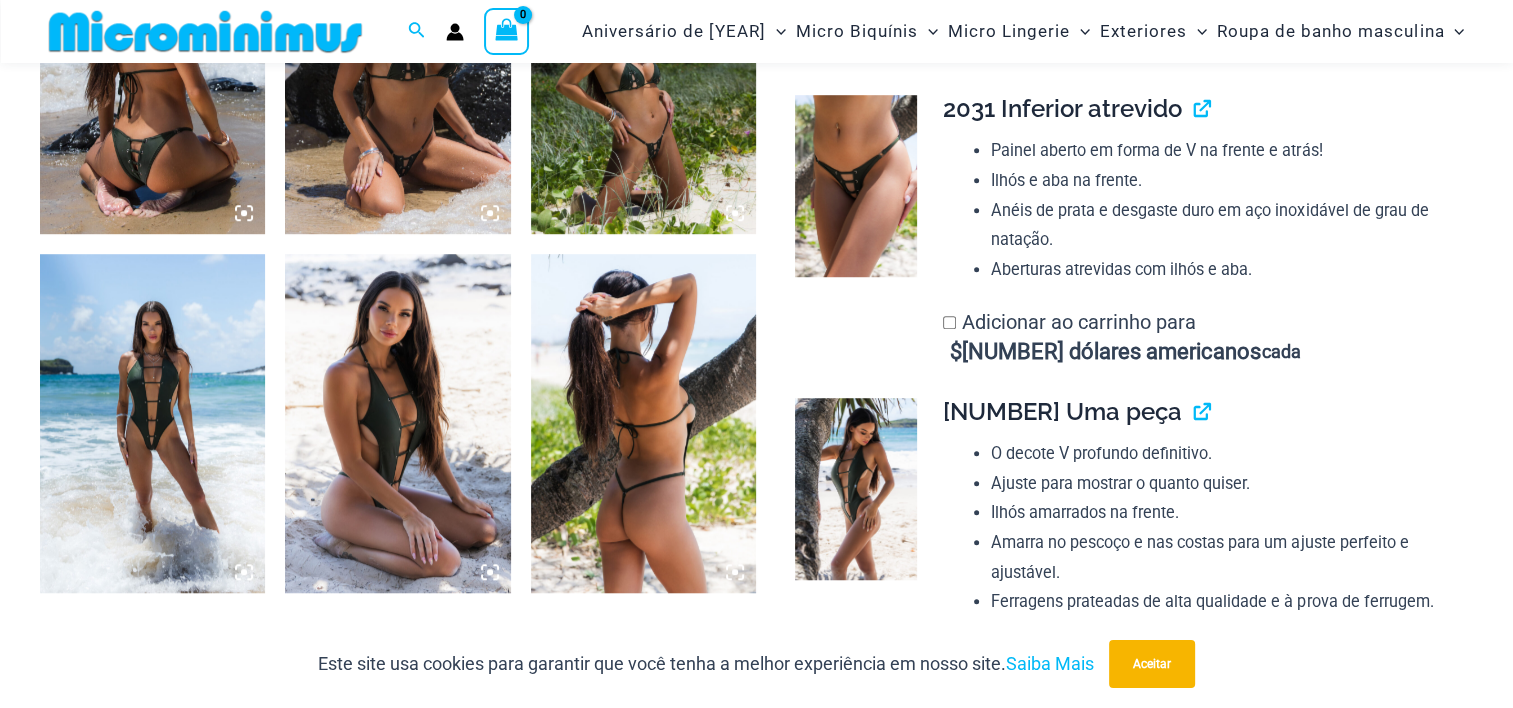 click at bounding box center [152, 423] 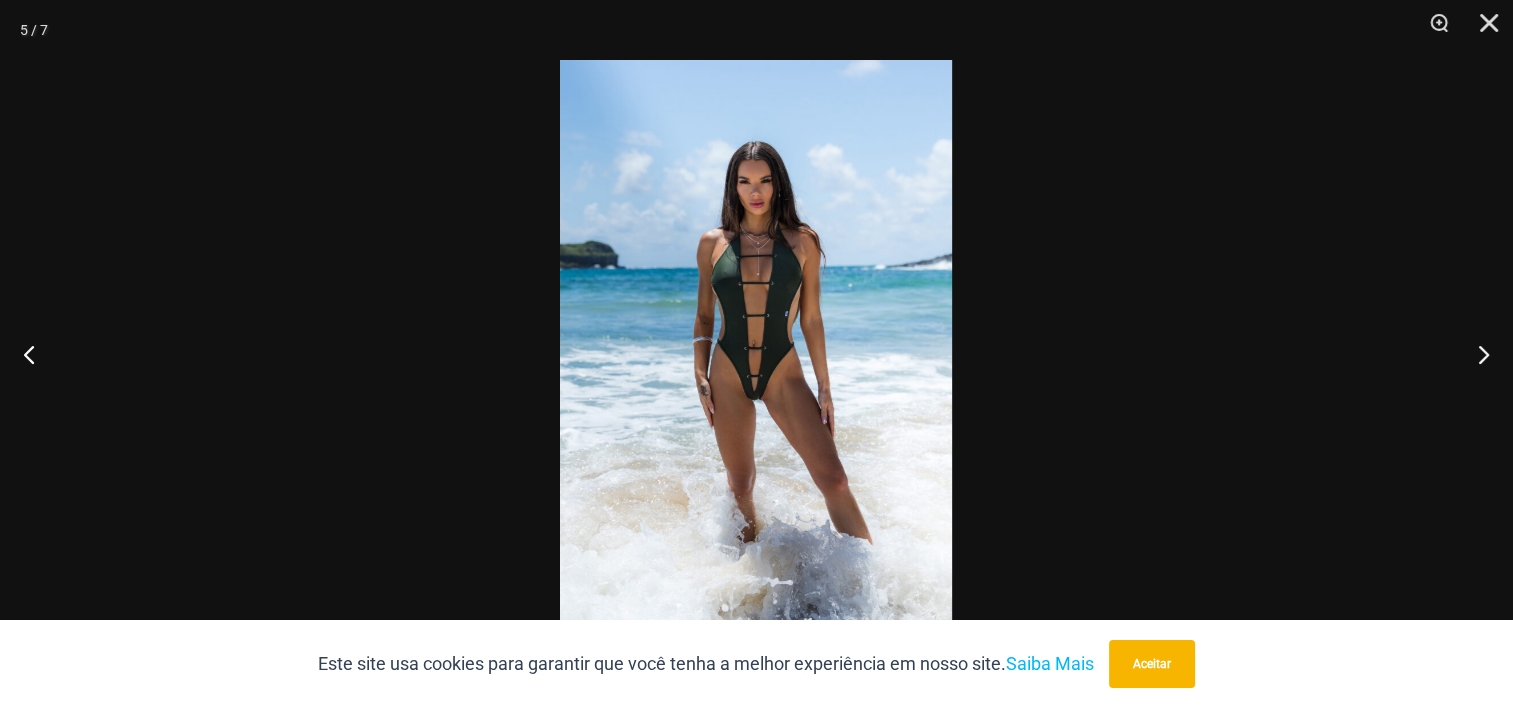 click at bounding box center (756, 354) 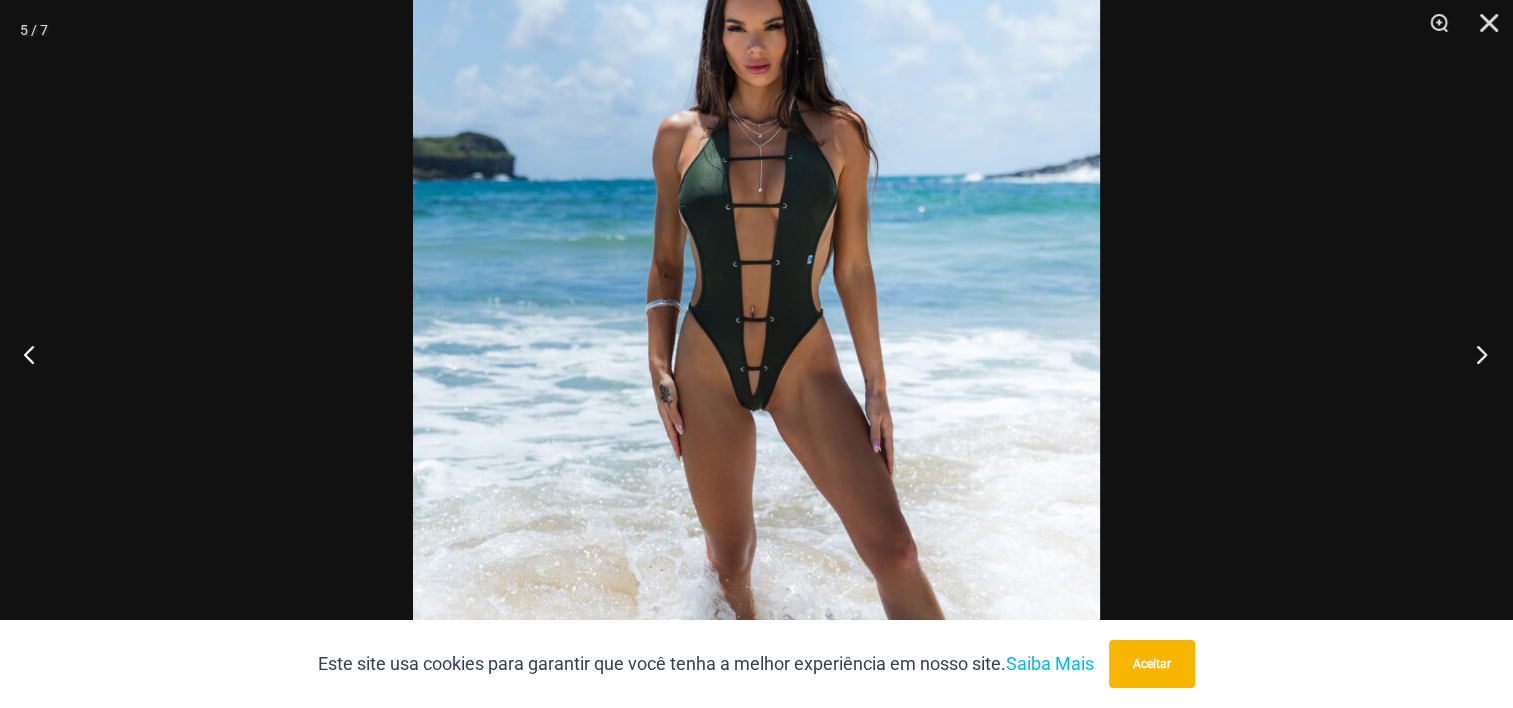 click at bounding box center [1475, 354] 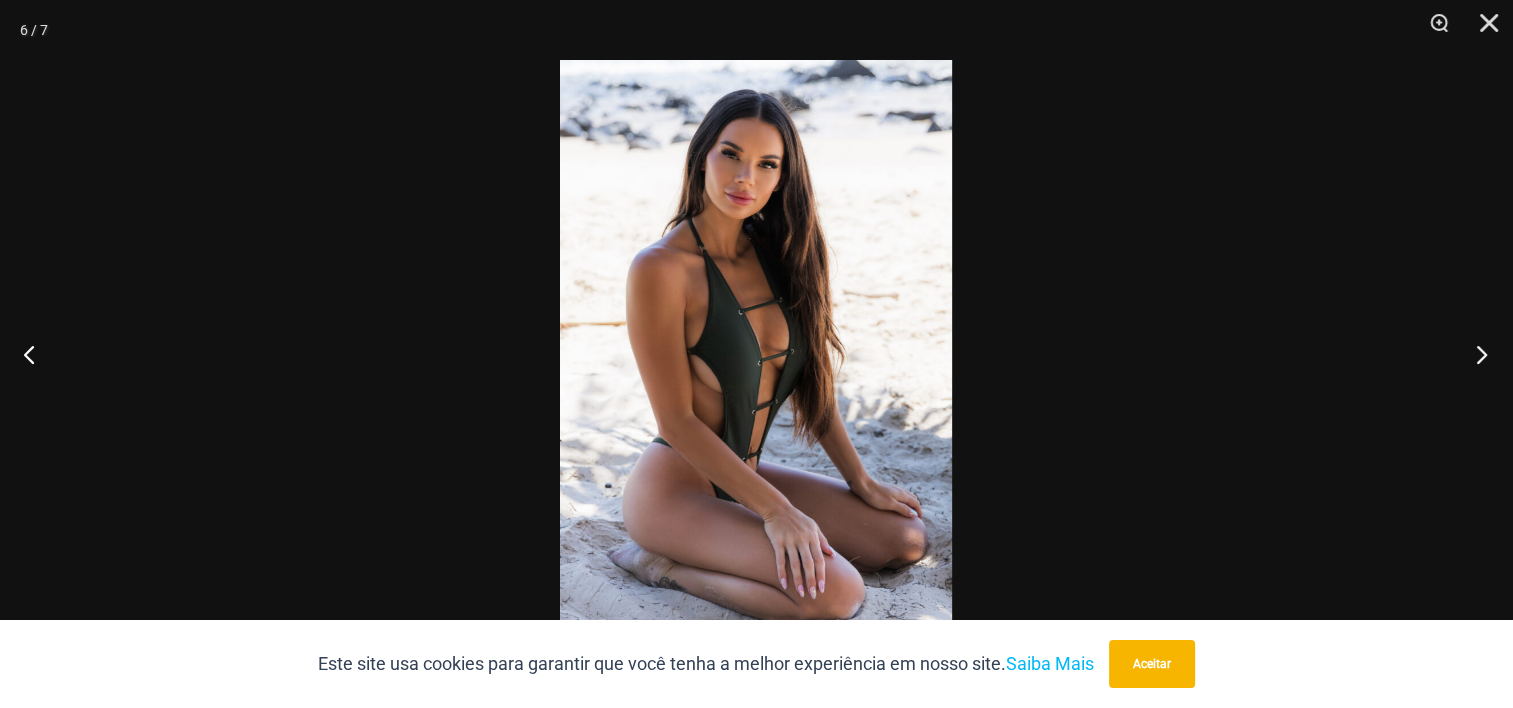 click at bounding box center [1475, 354] 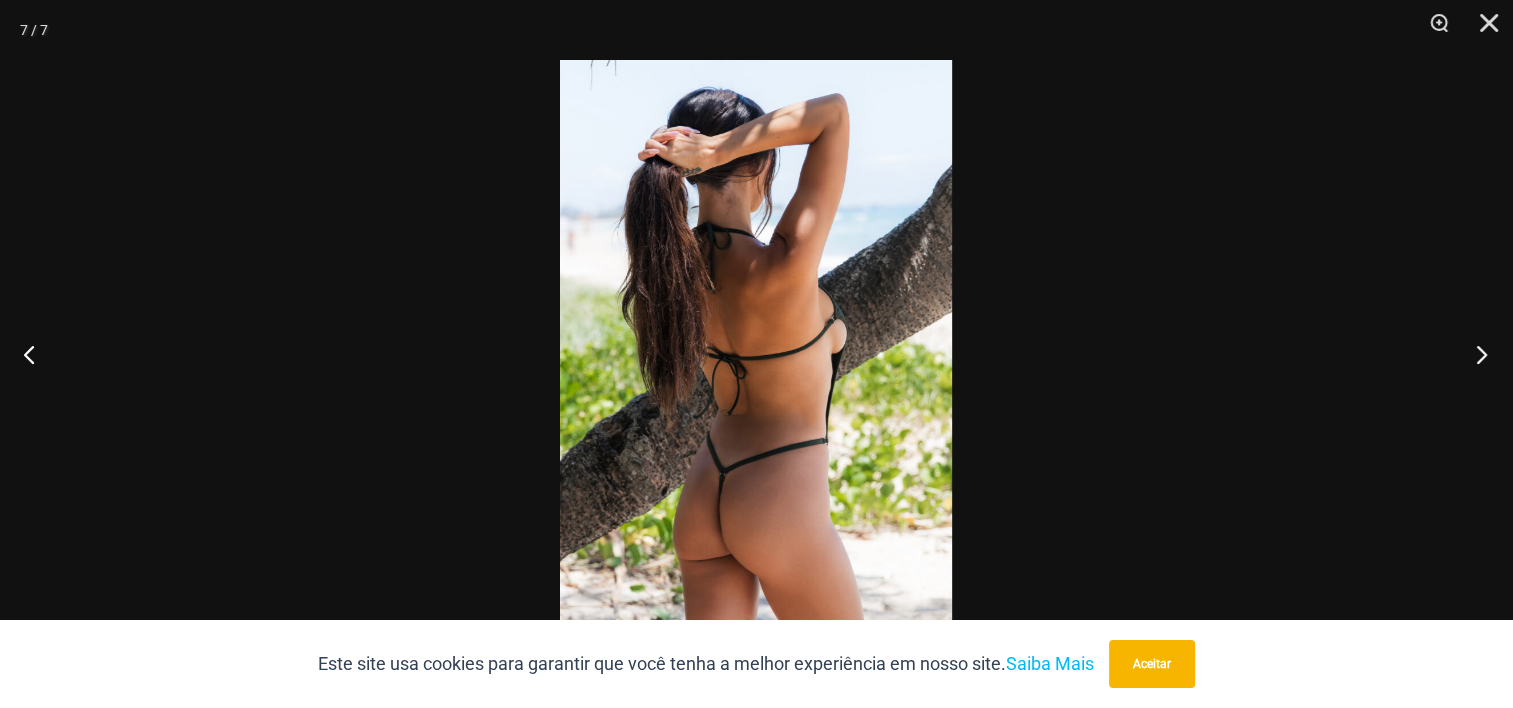 click at bounding box center [1475, 354] 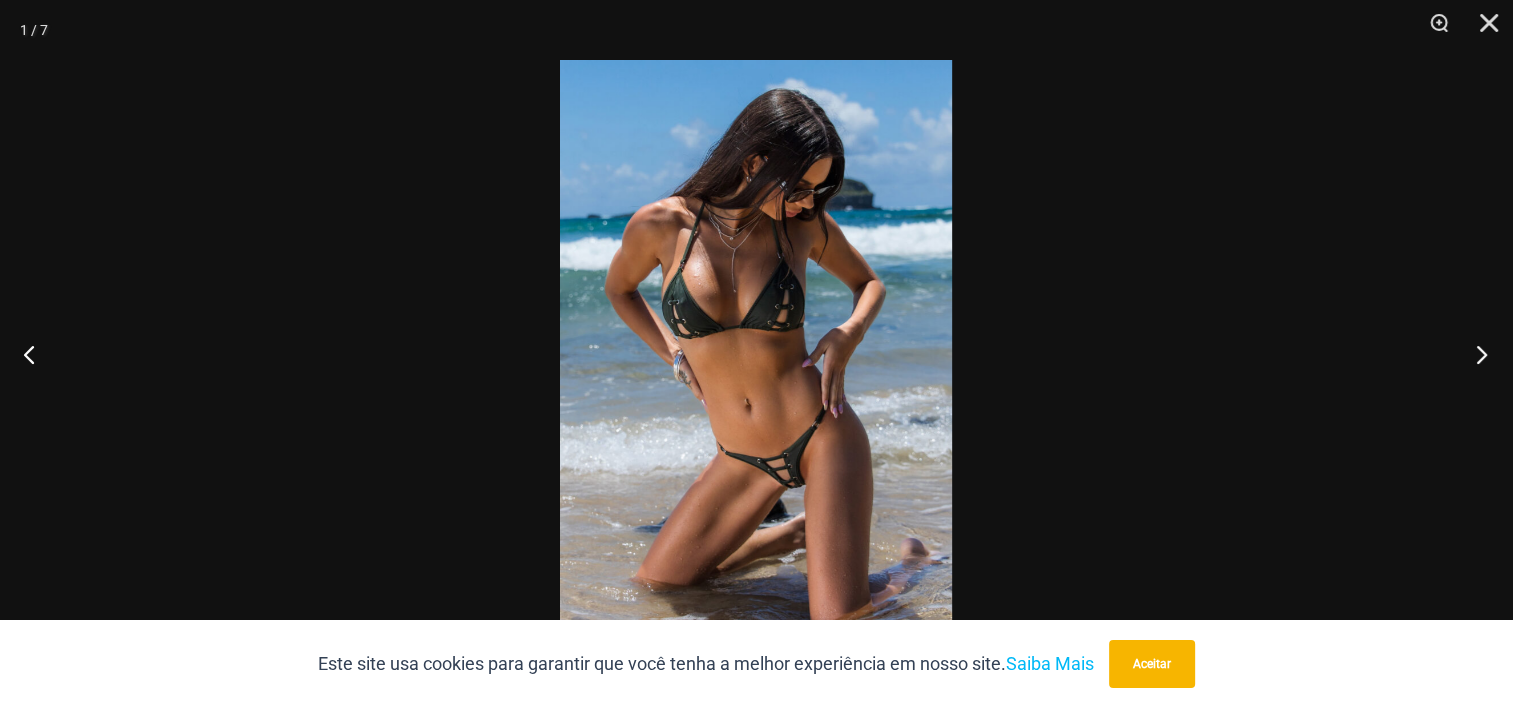 click at bounding box center (1475, 354) 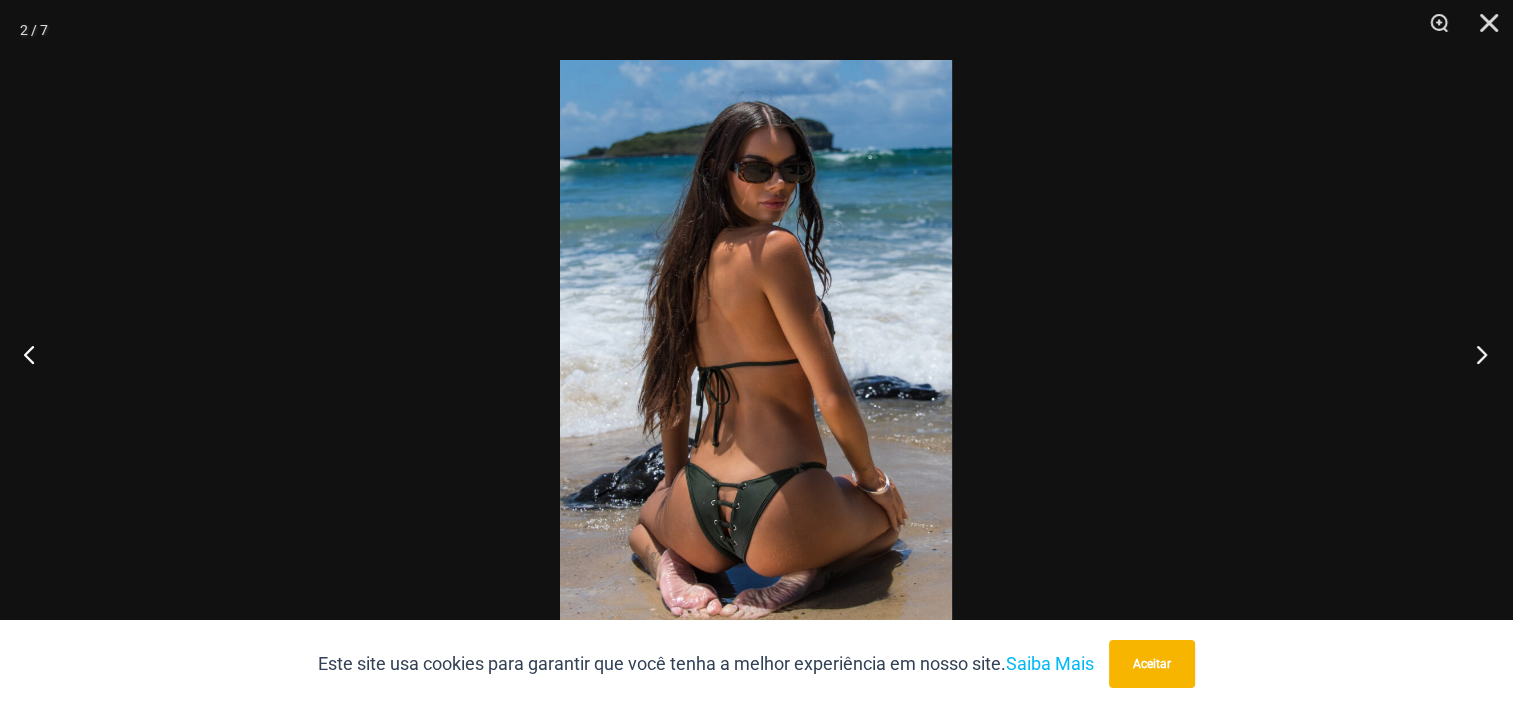 click at bounding box center [1475, 354] 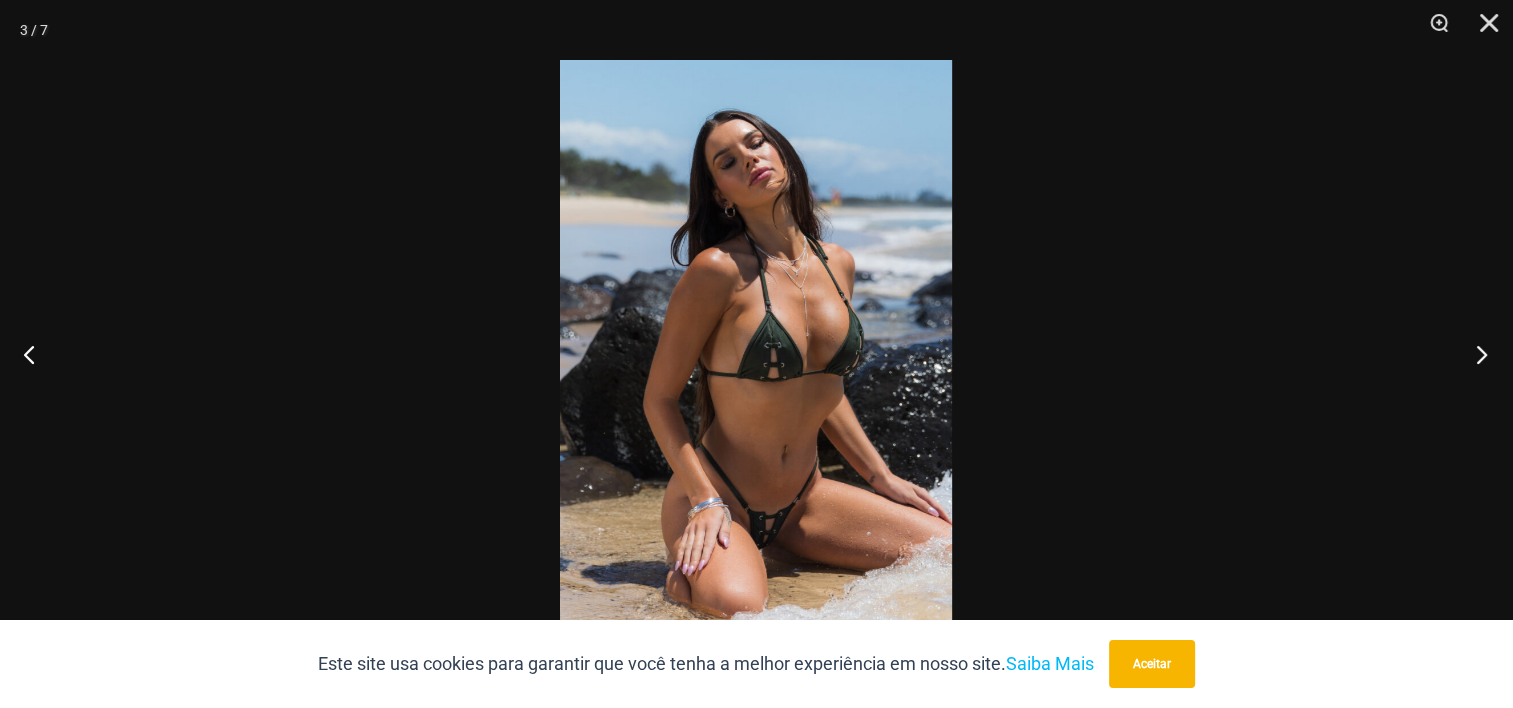 click at bounding box center [1475, 354] 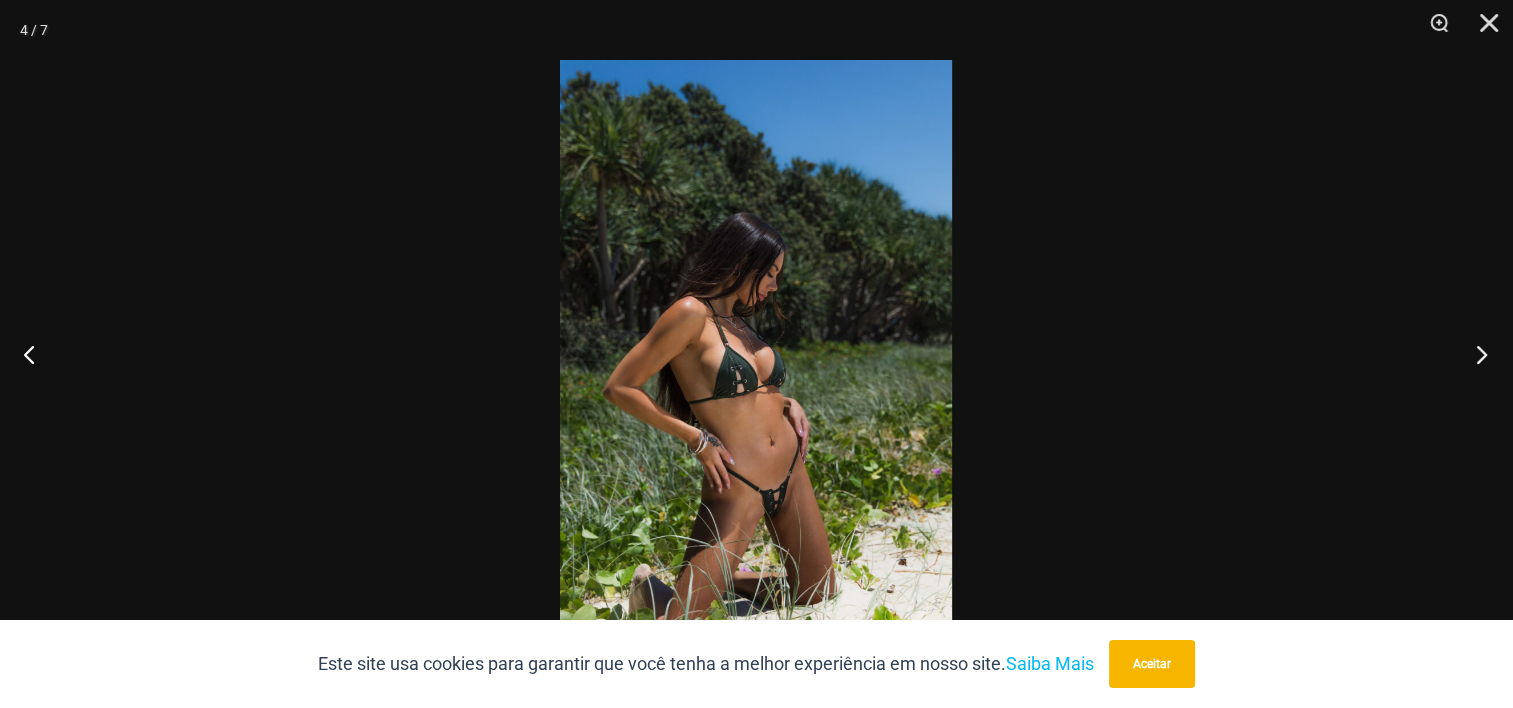 click at bounding box center [1475, 354] 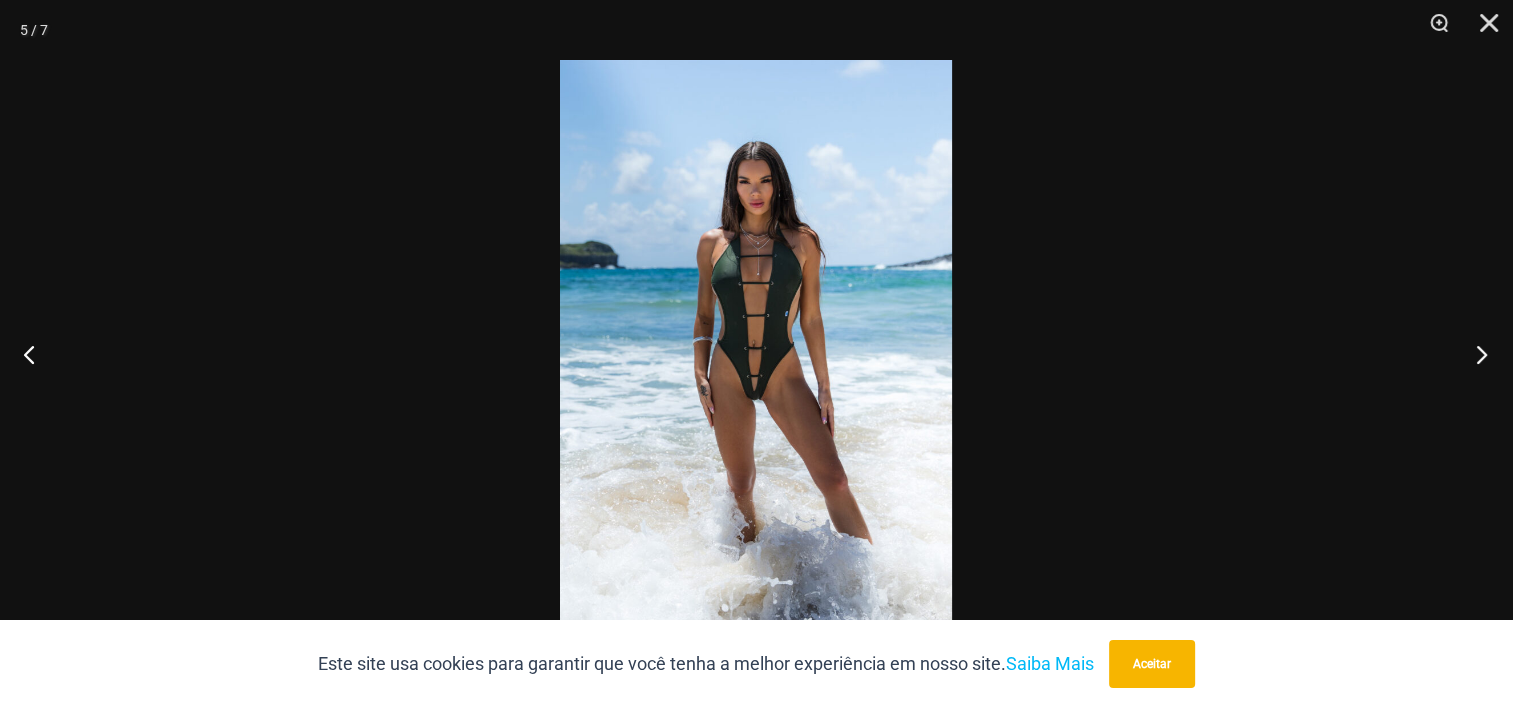 click at bounding box center [1475, 354] 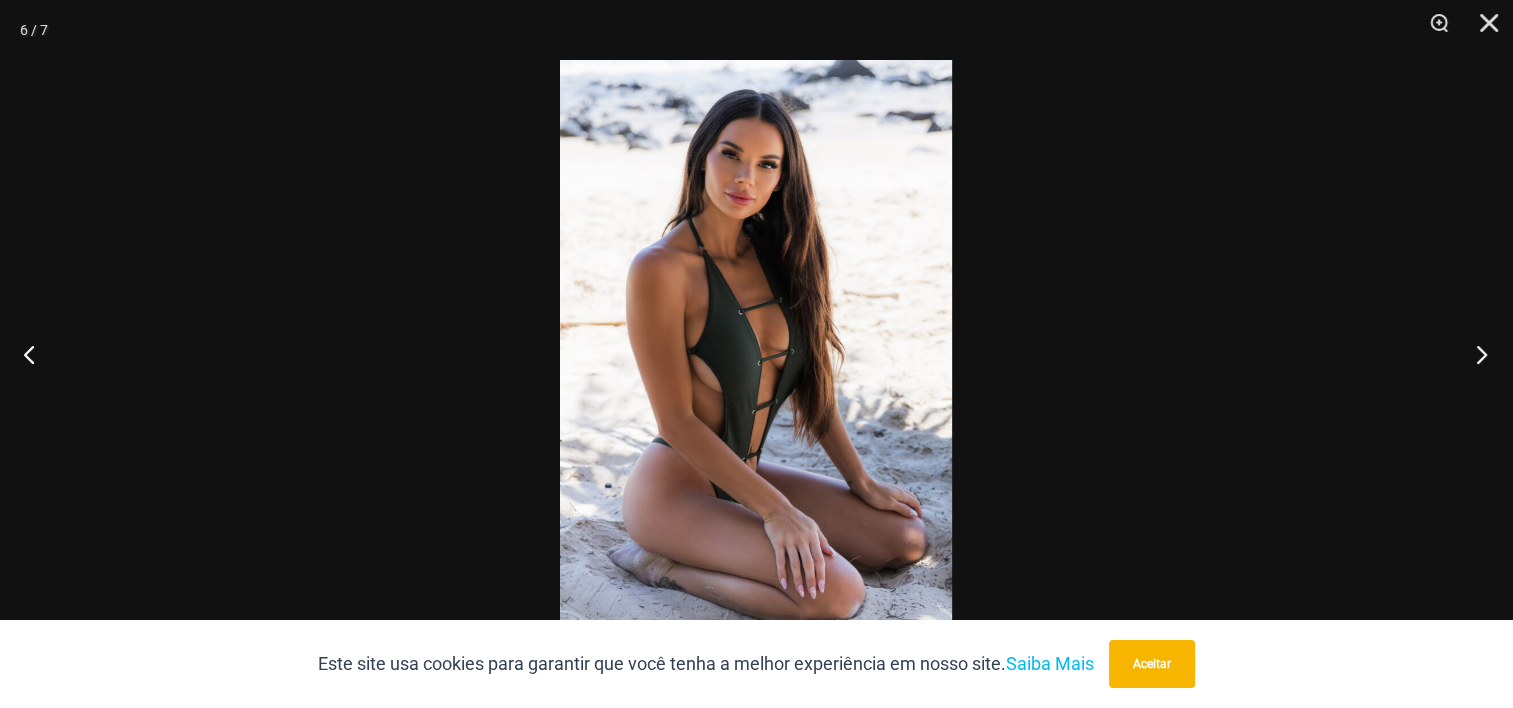 click at bounding box center (1475, 354) 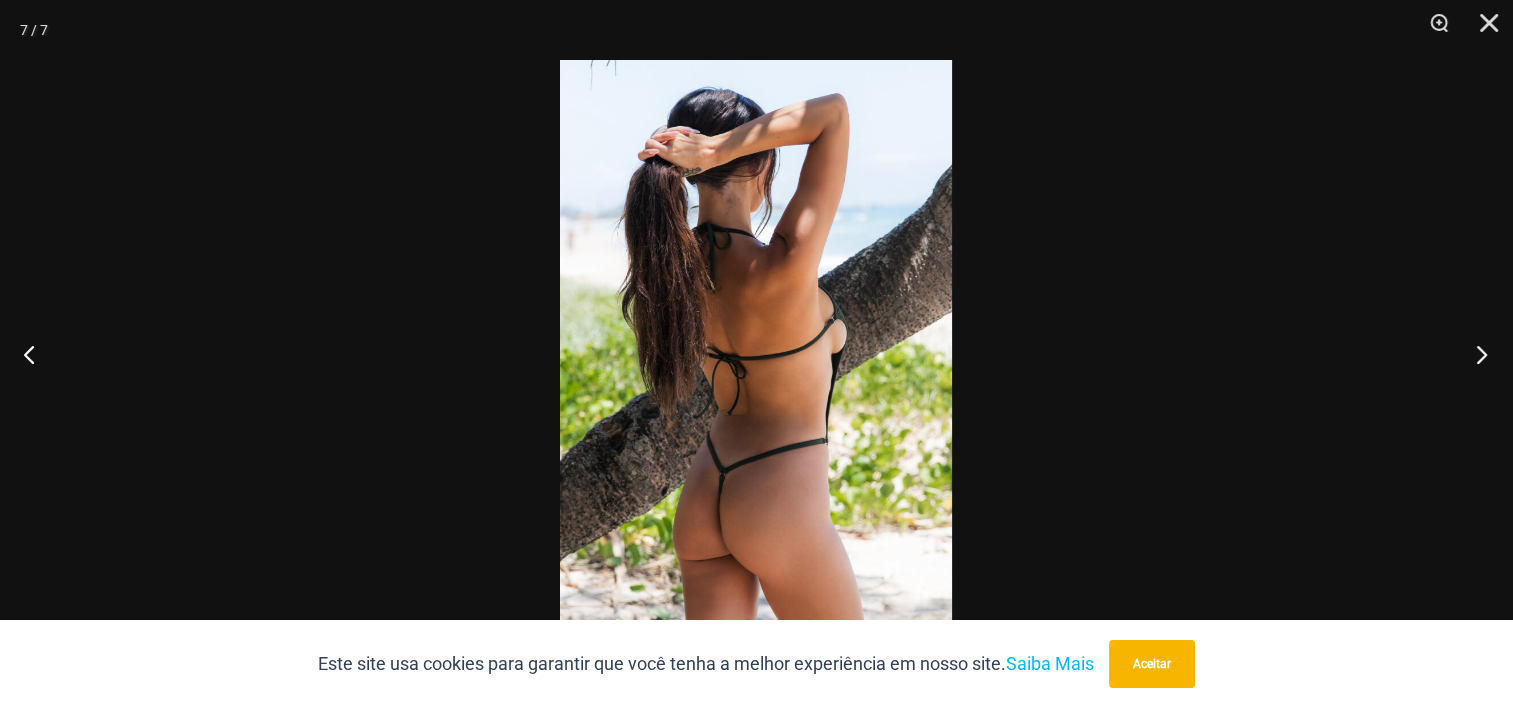 click at bounding box center (1475, 354) 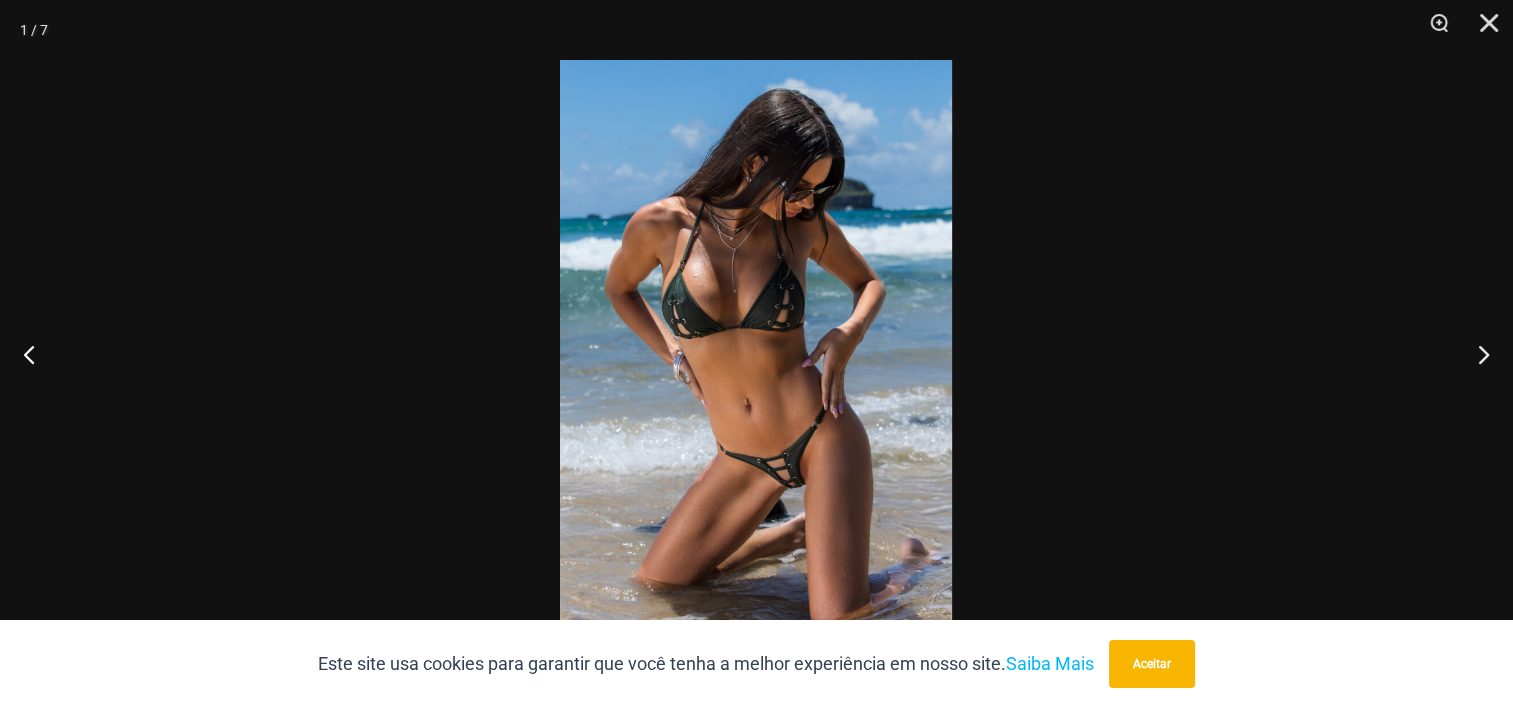 click at bounding box center (756, 354) 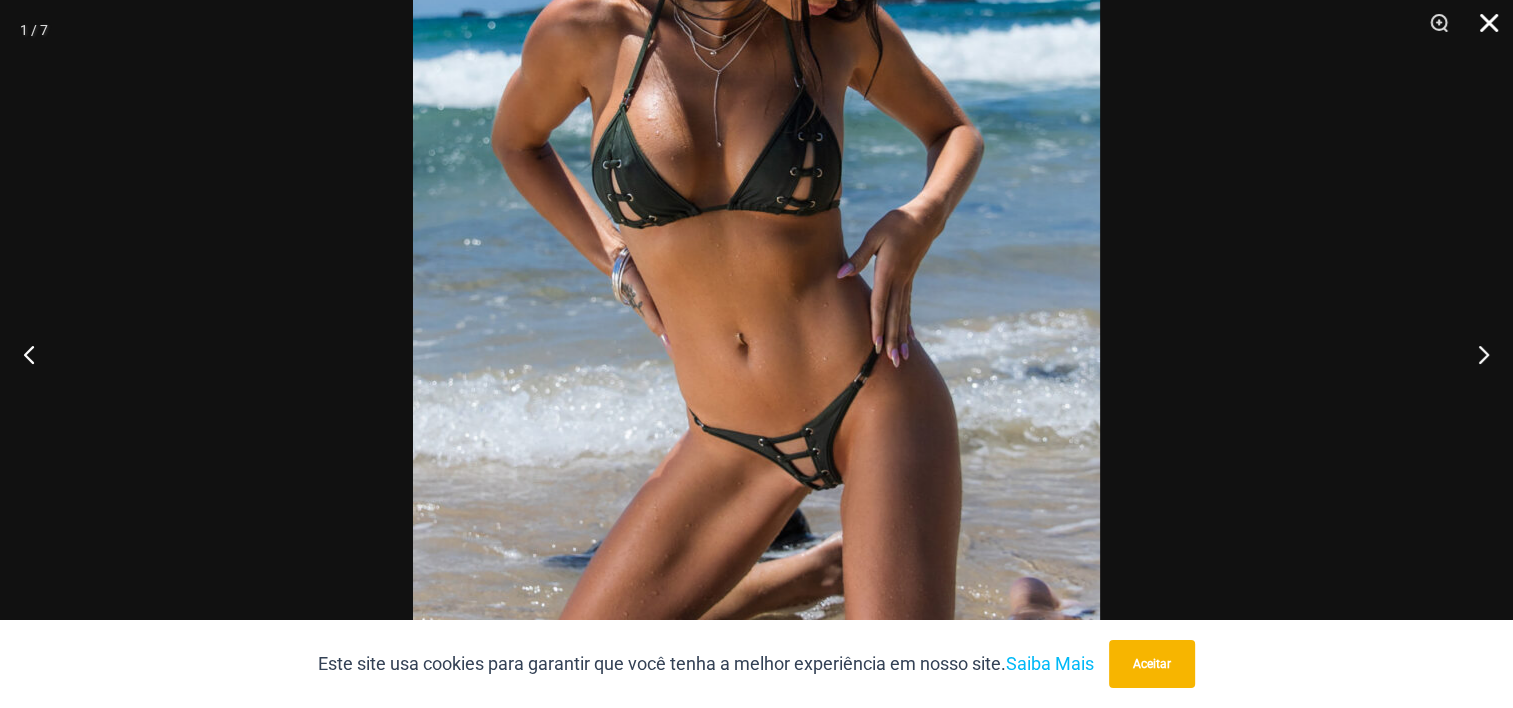 click at bounding box center (1482, 30) 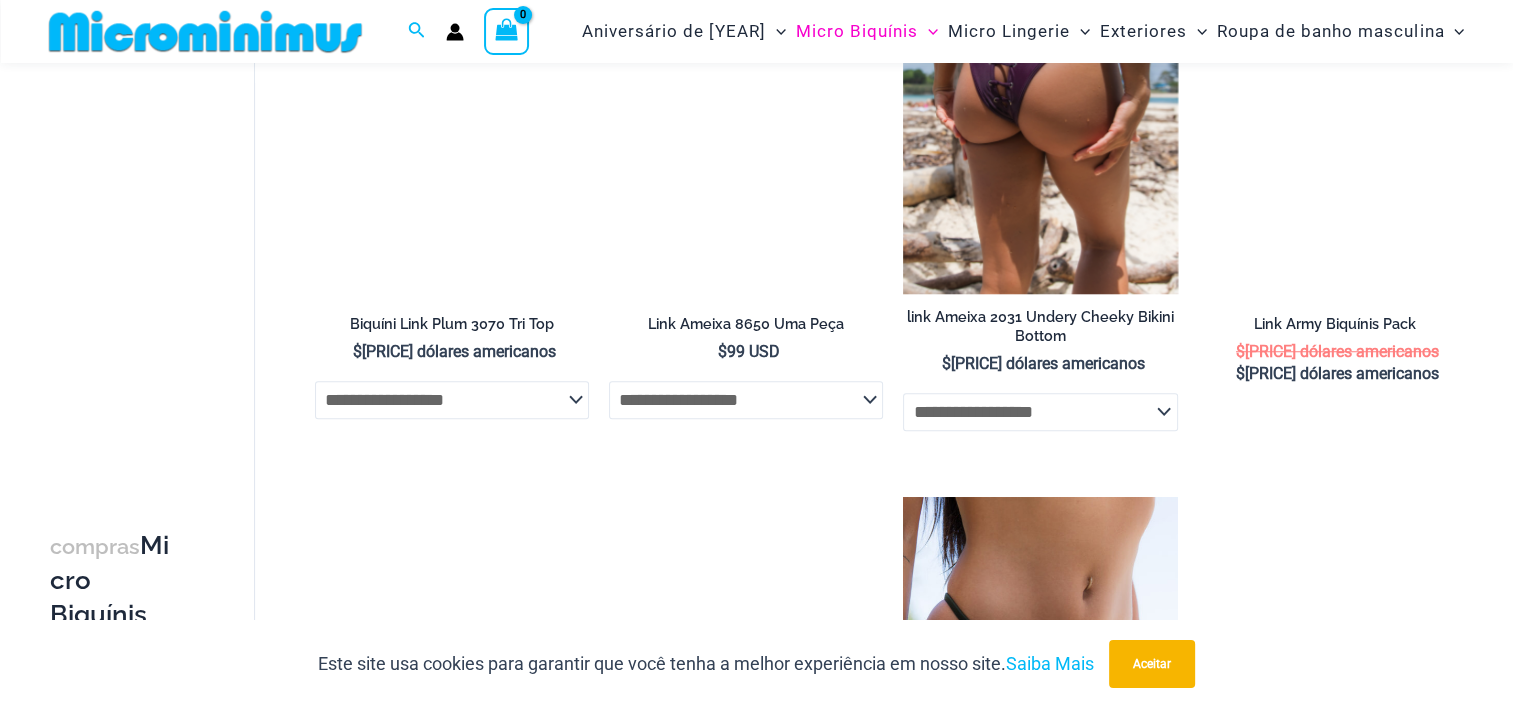 scroll, scrollTop: 1451, scrollLeft: 0, axis: vertical 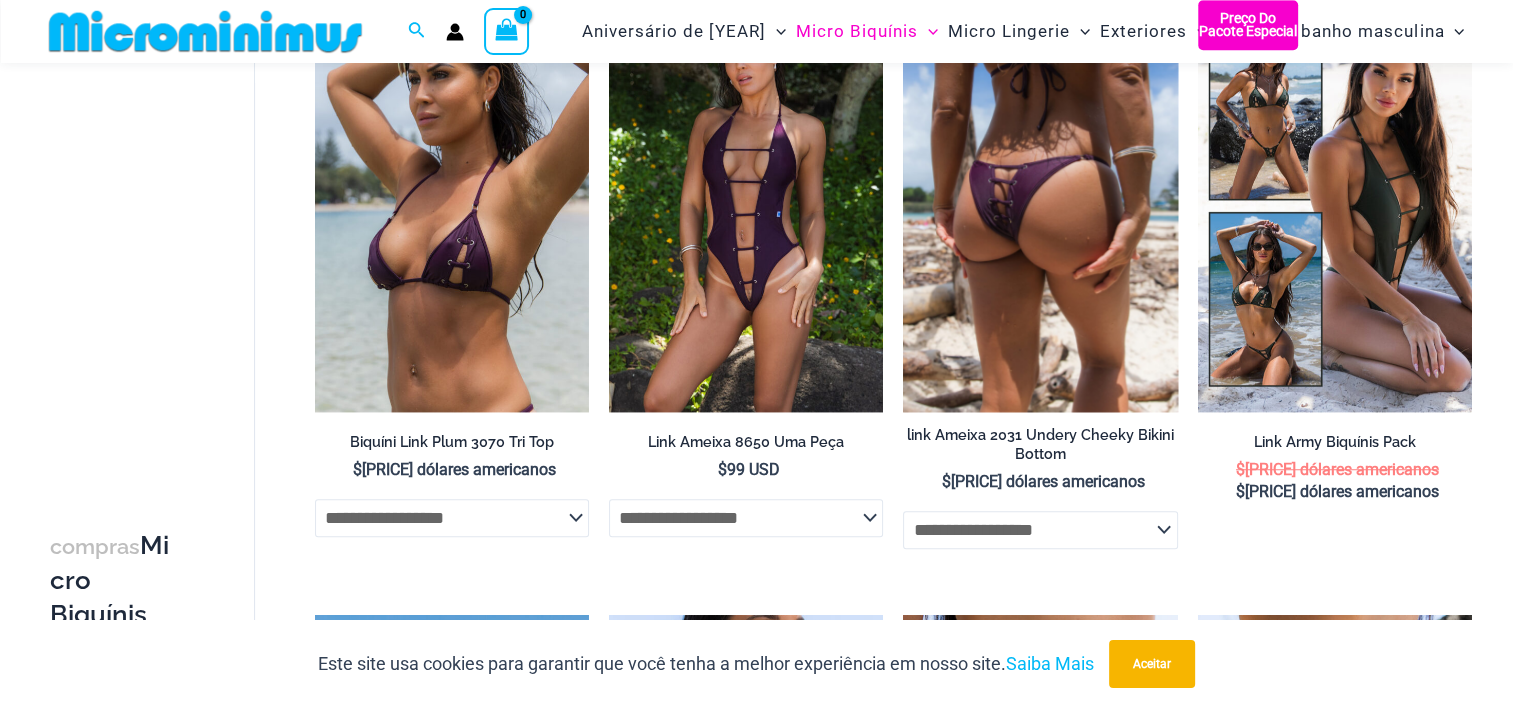 click at bounding box center [1040, 205] 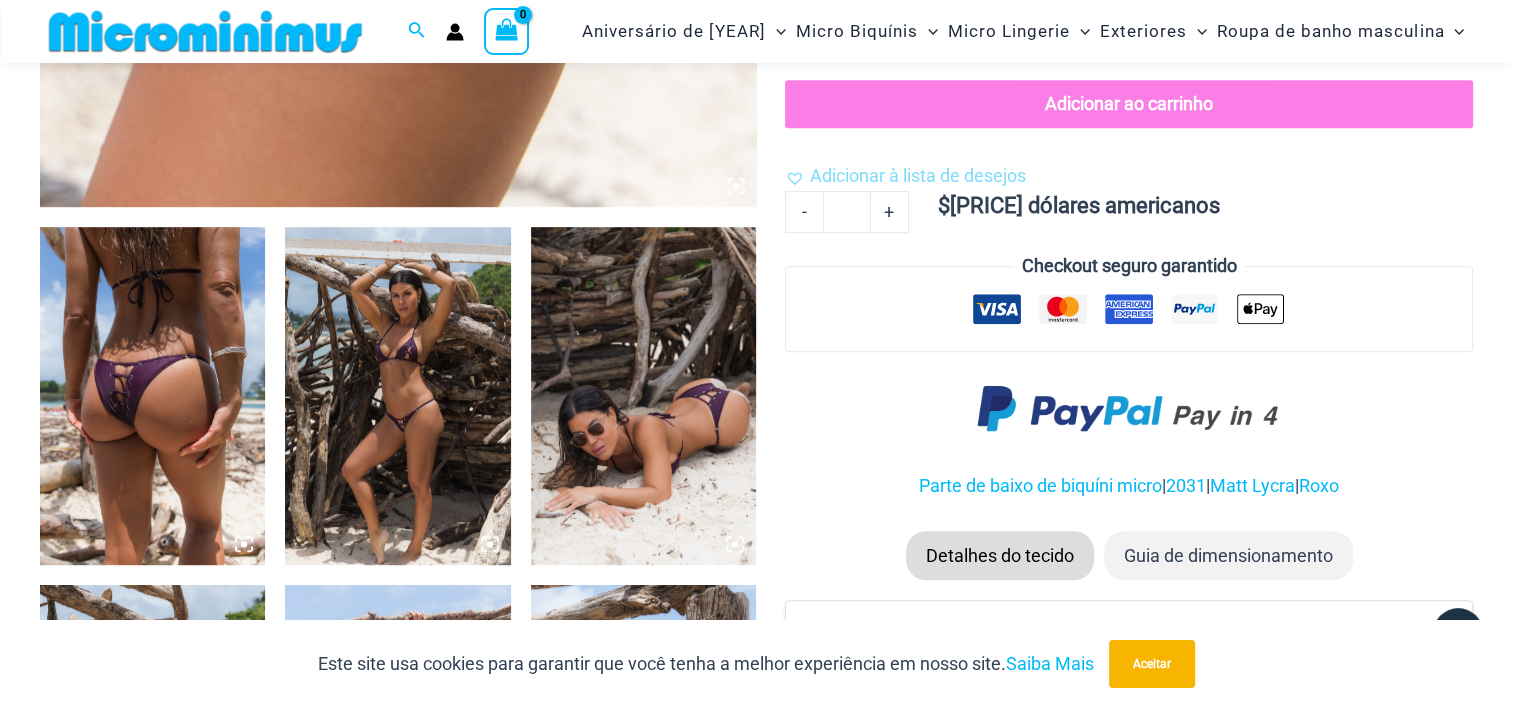 scroll, scrollTop: 1183, scrollLeft: 0, axis: vertical 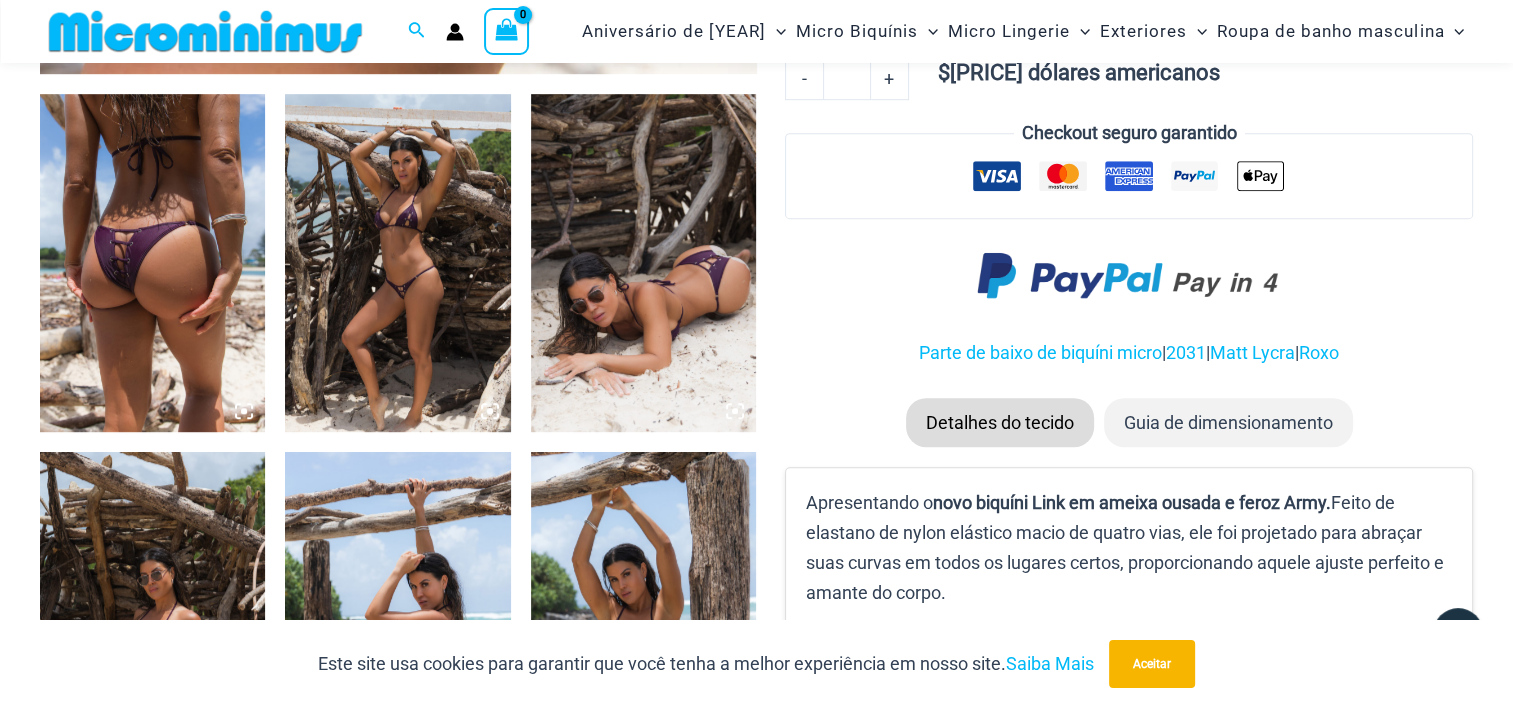 click at bounding box center [397, 263] 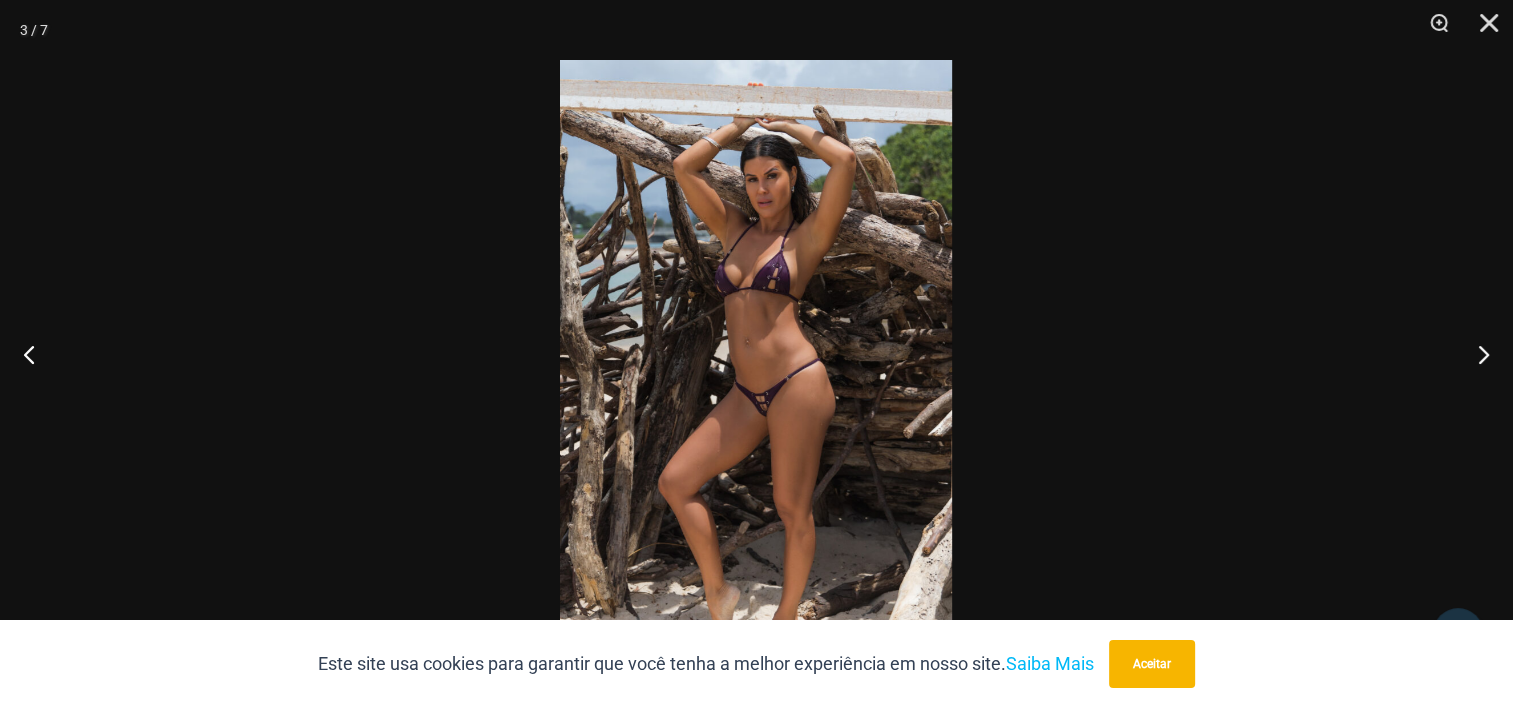 click at bounding box center (756, 354) 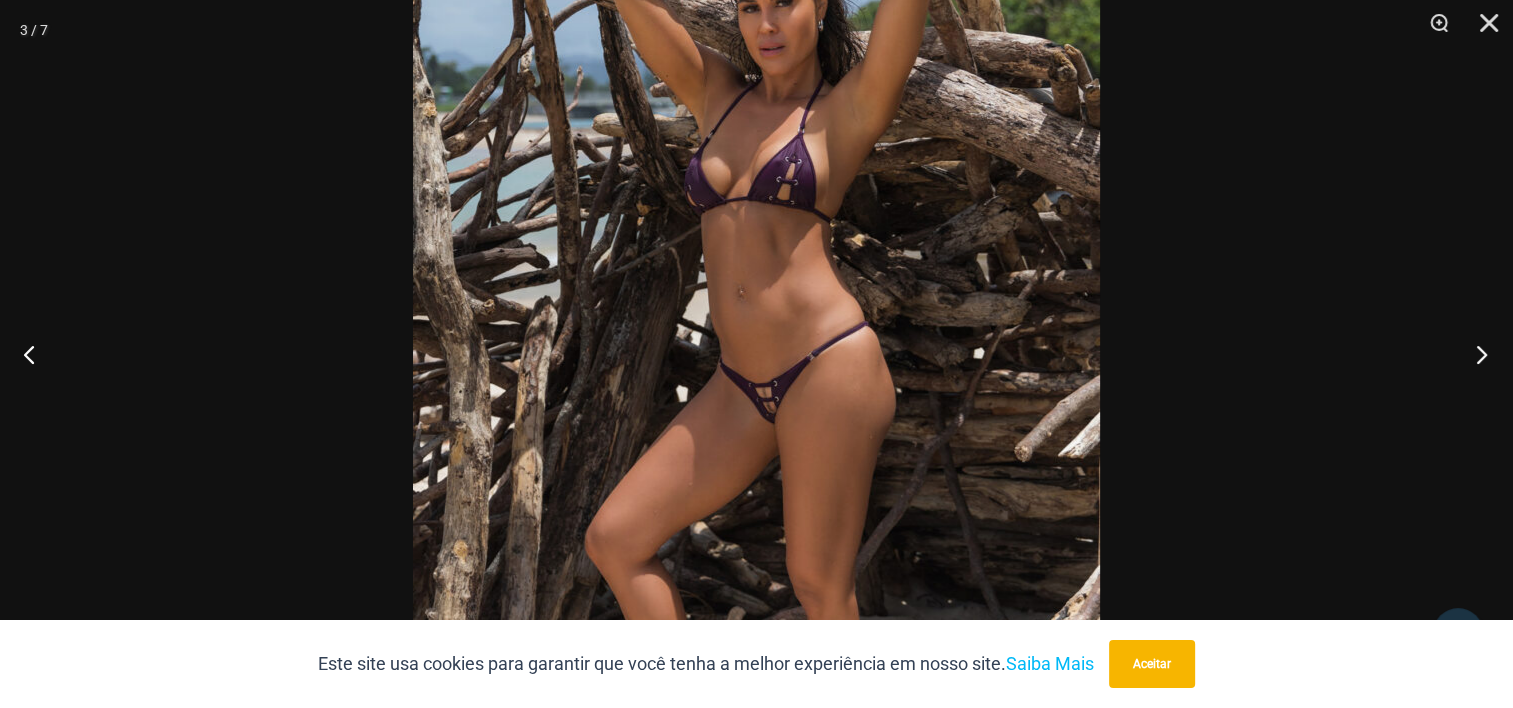click at bounding box center [1475, 354] 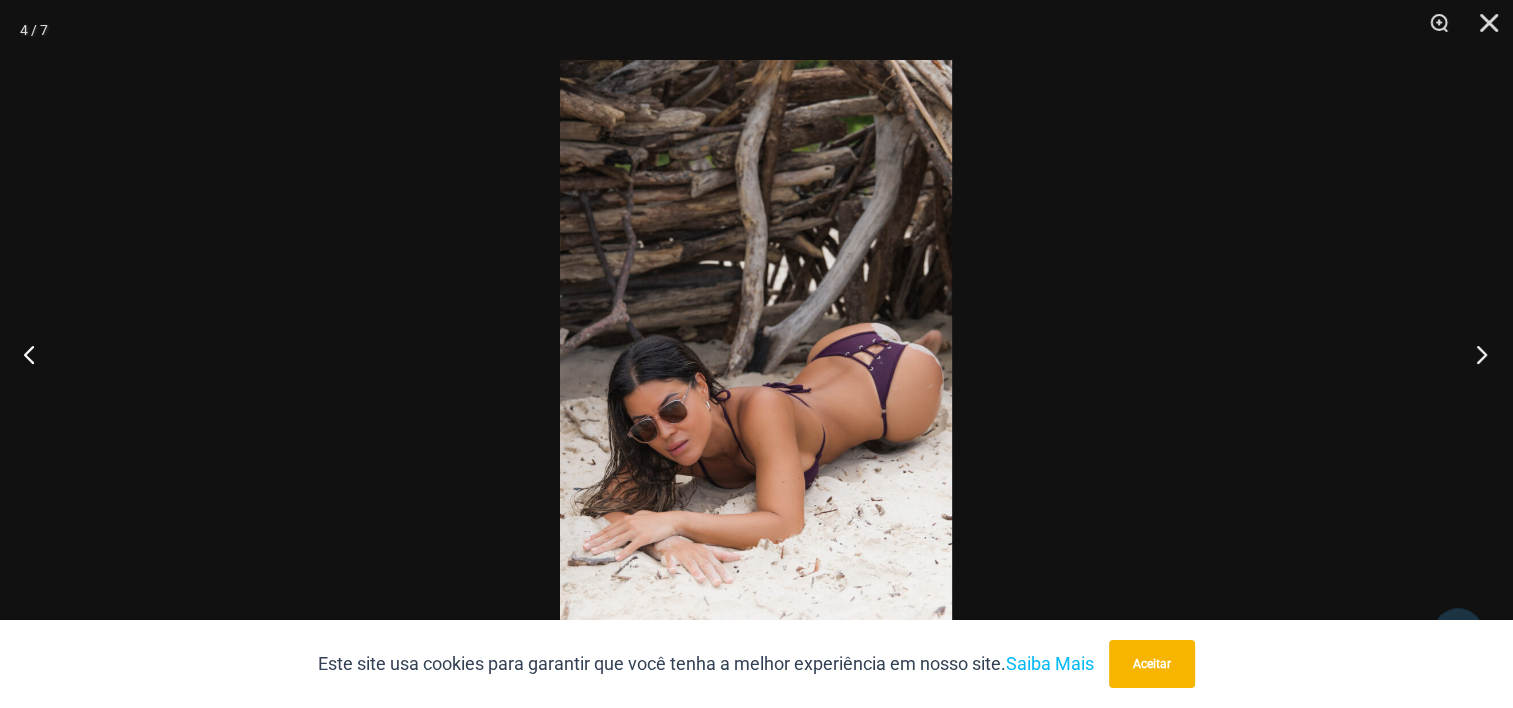 click at bounding box center (1475, 354) 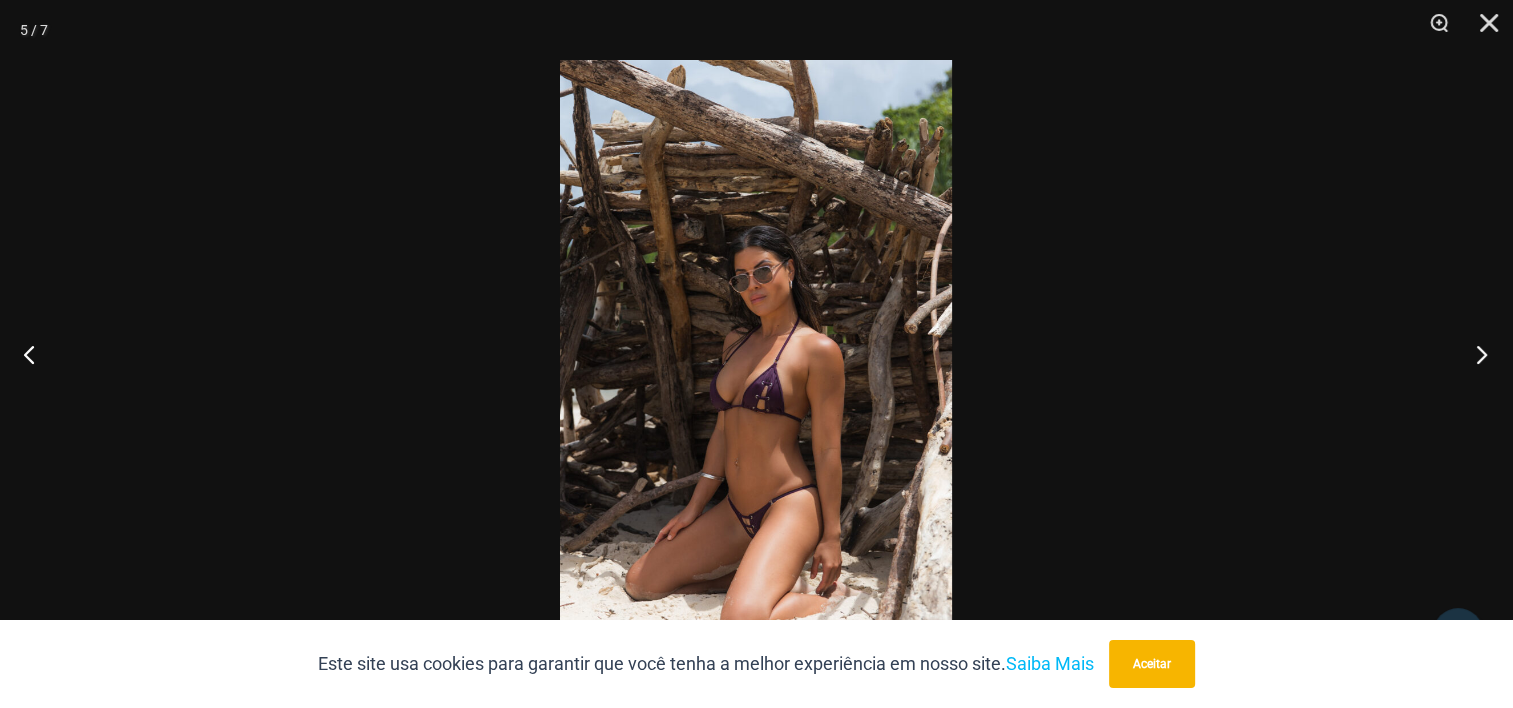 click at bounding box center [1475, 354] 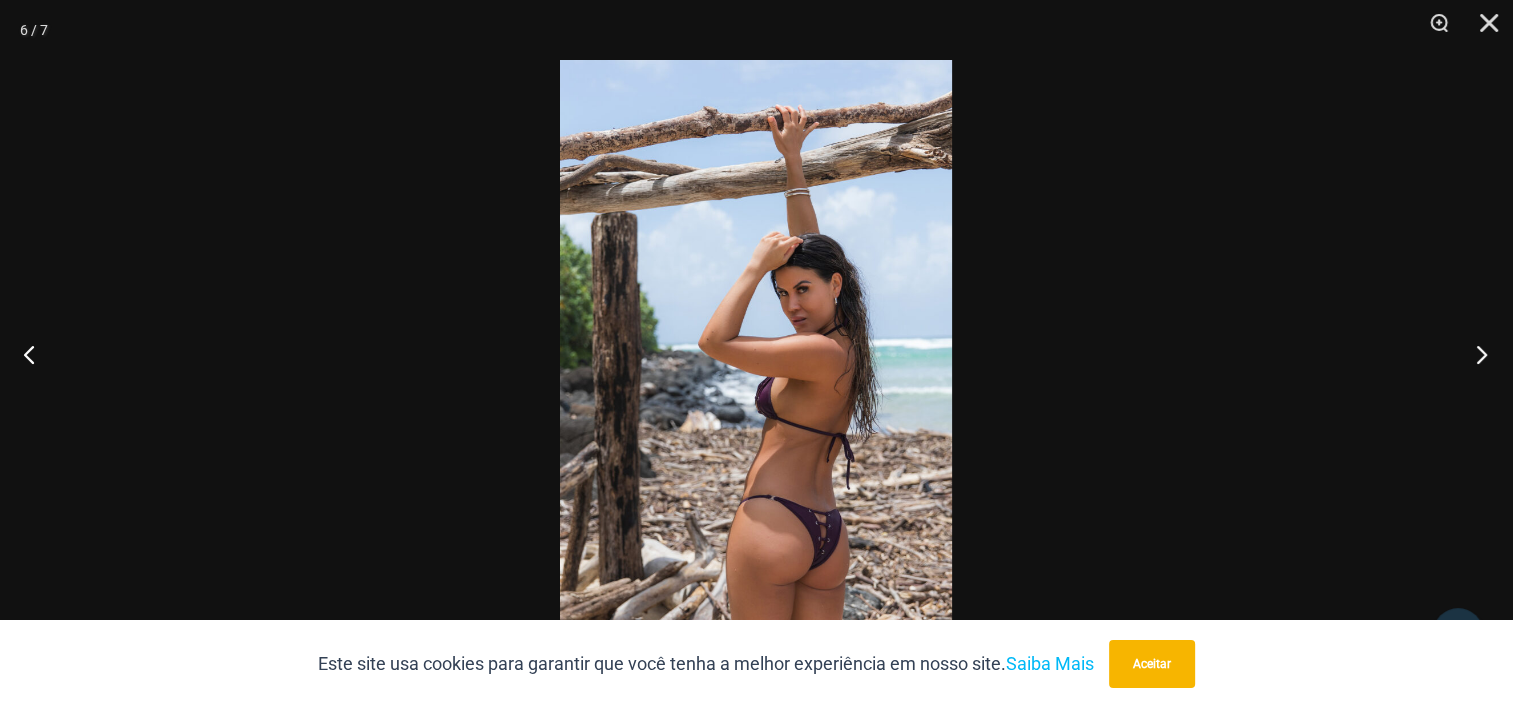 click at bounding box center [1475, 354] 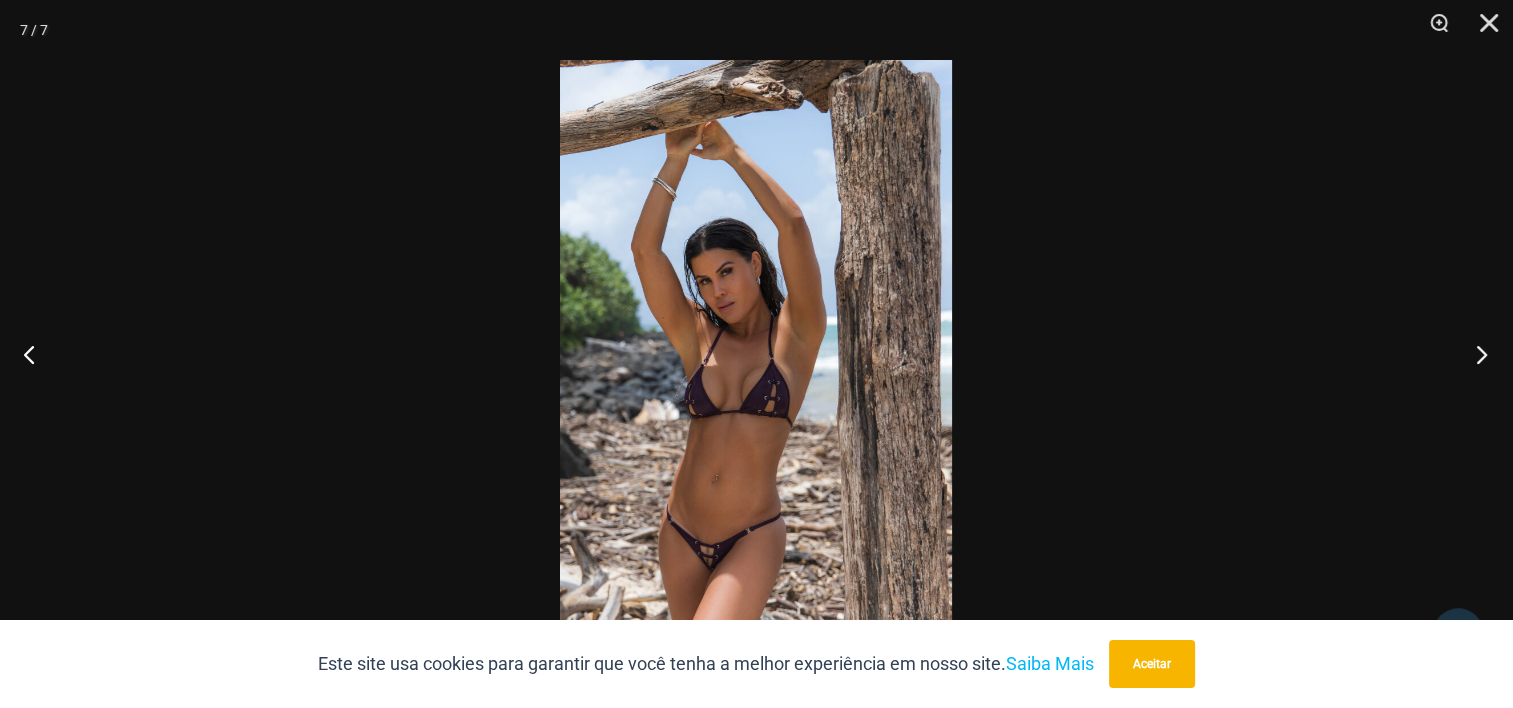 click at bounding box center (1475, 354) 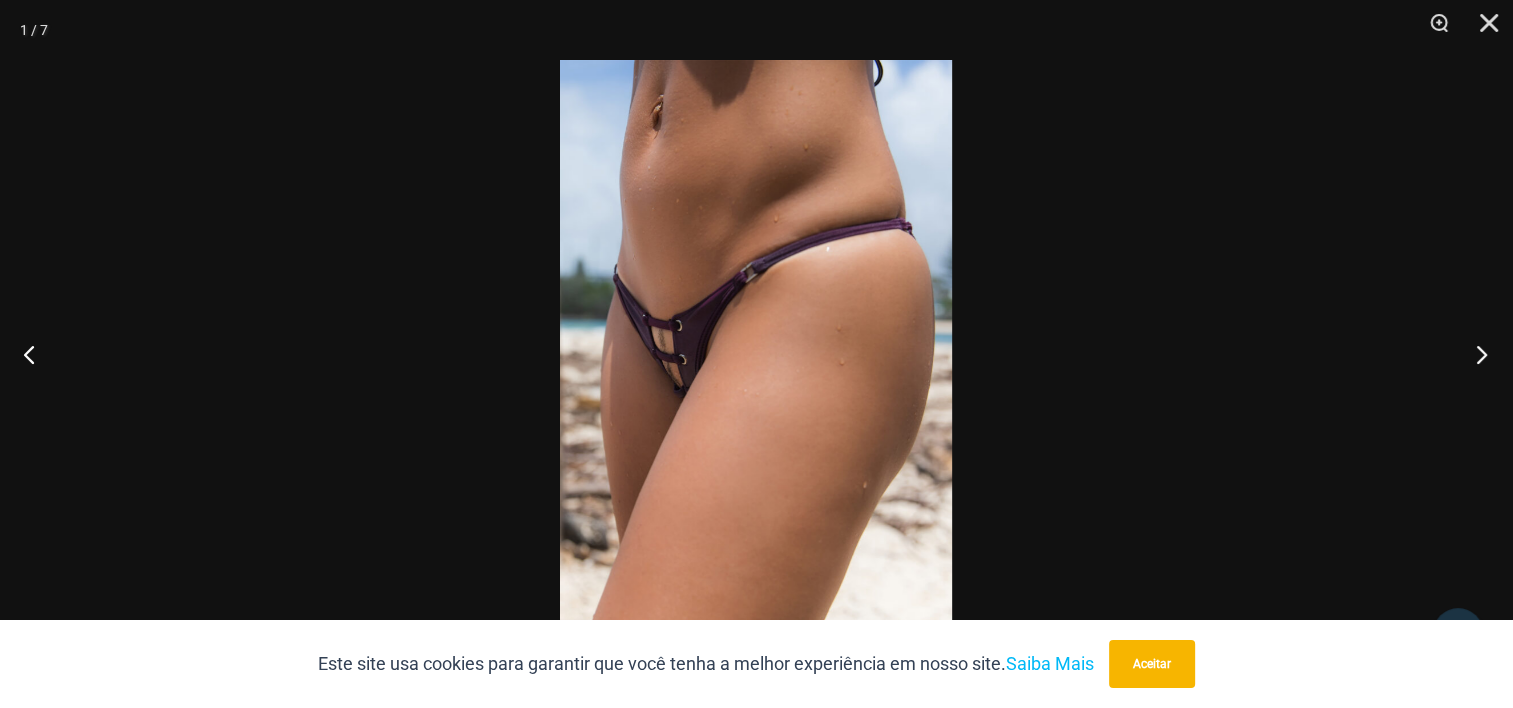 click at bounding box center [1475, 354] 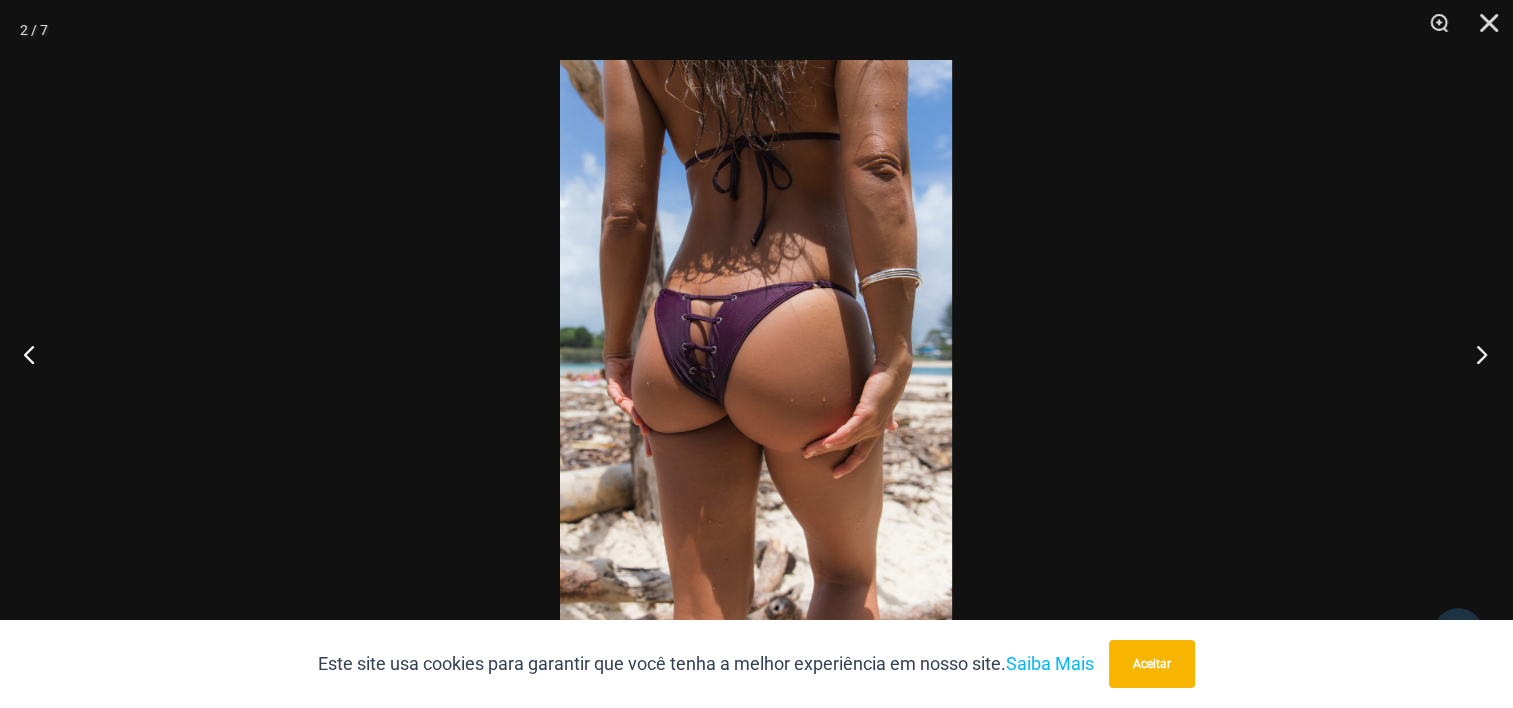 click at bounding box center [1475, 354] 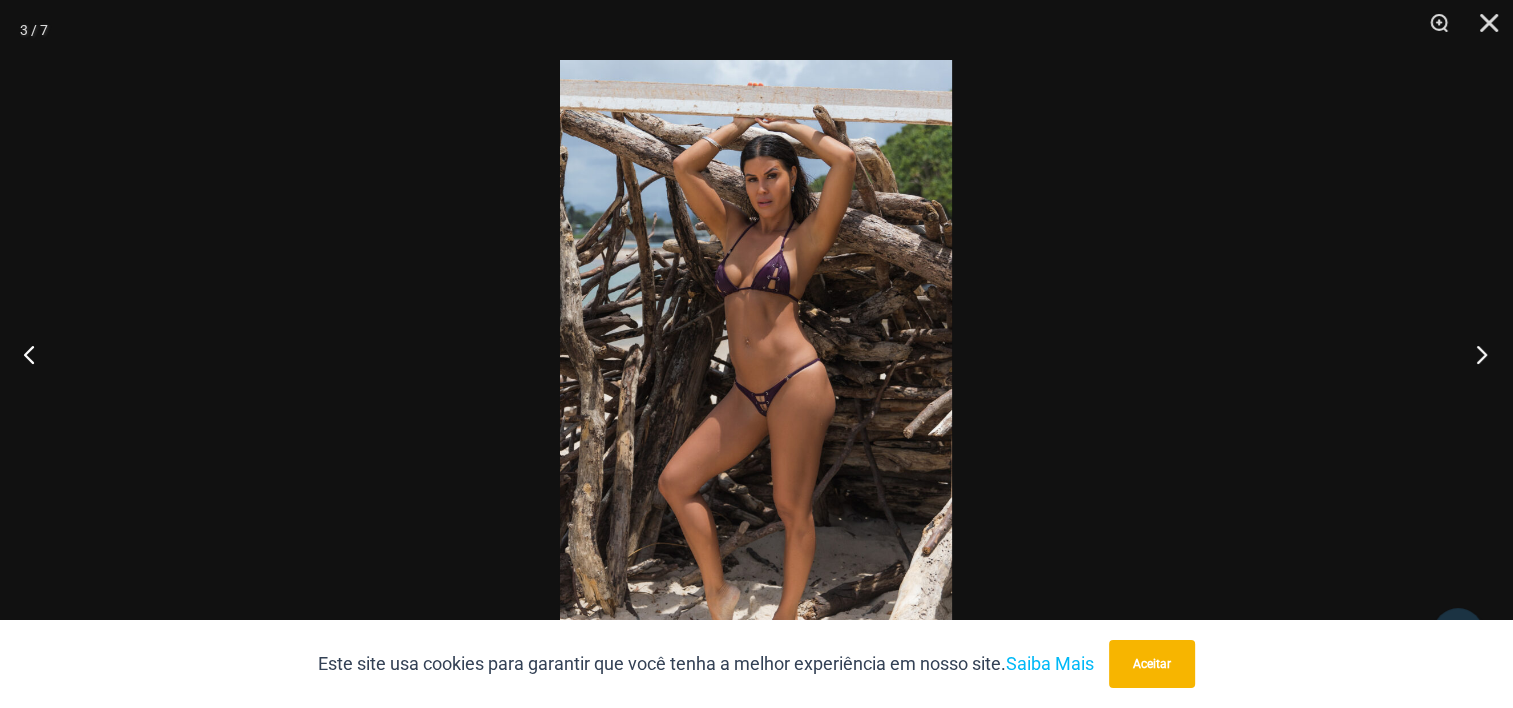 click at bounding box center [1475, 354] 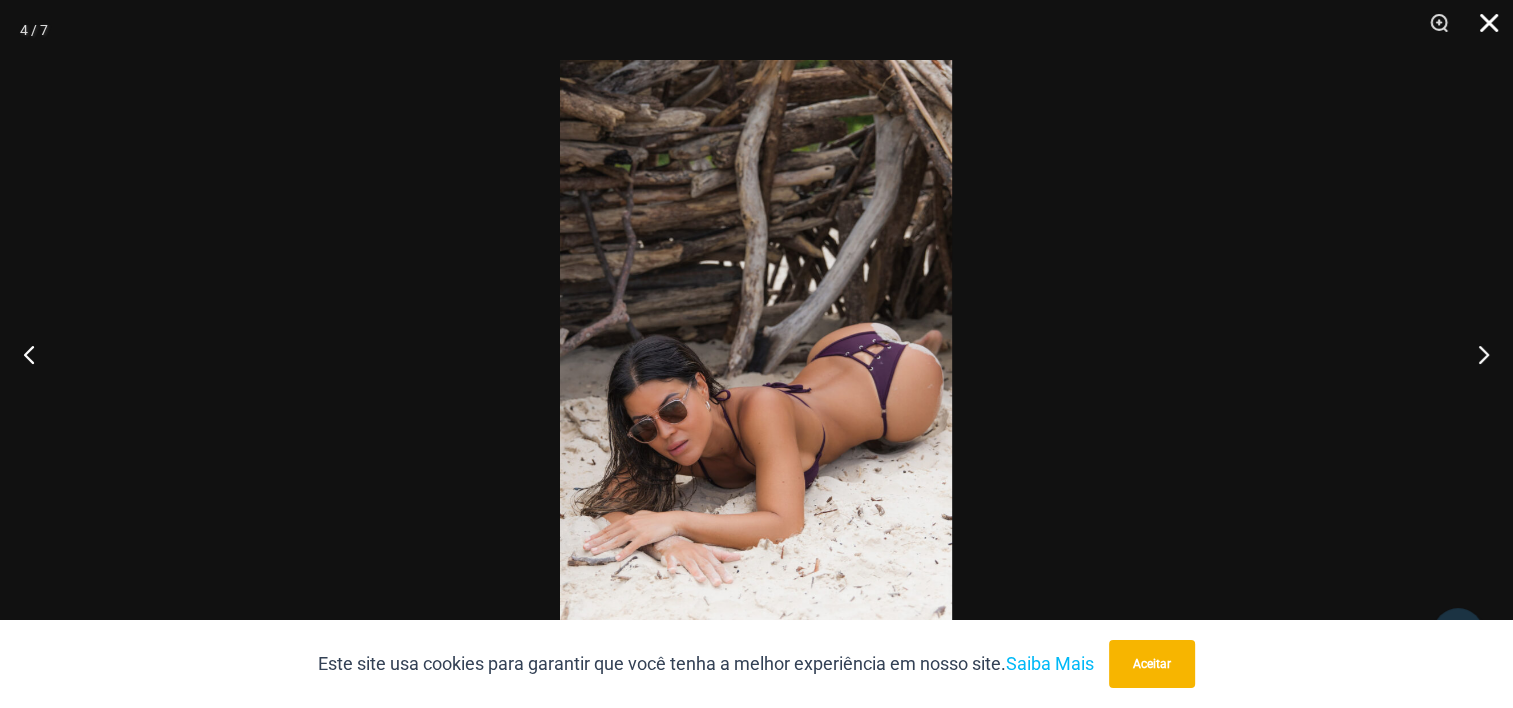click at bounding box center (1482, 30) 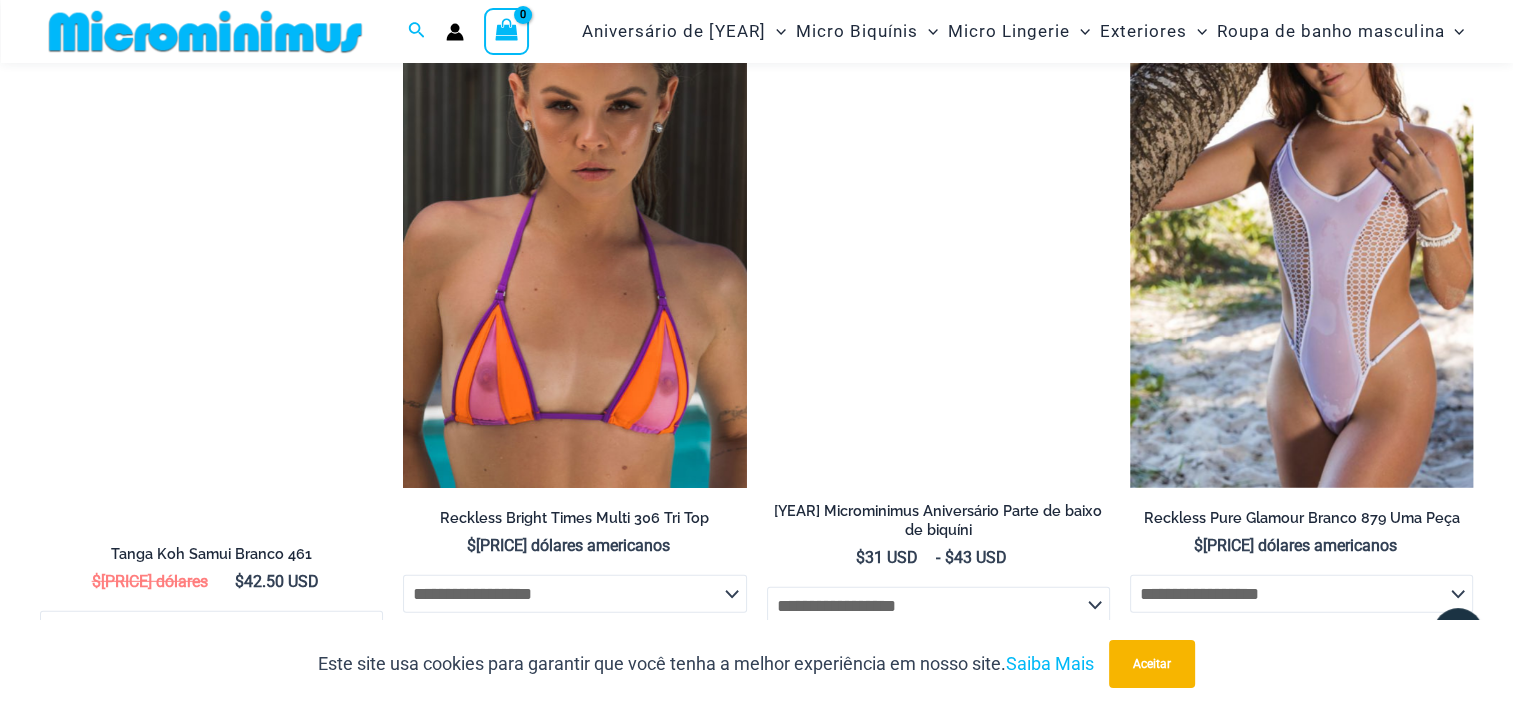 scroll, scrollTop: 5583, scrollLeft: 0, axis: vertical 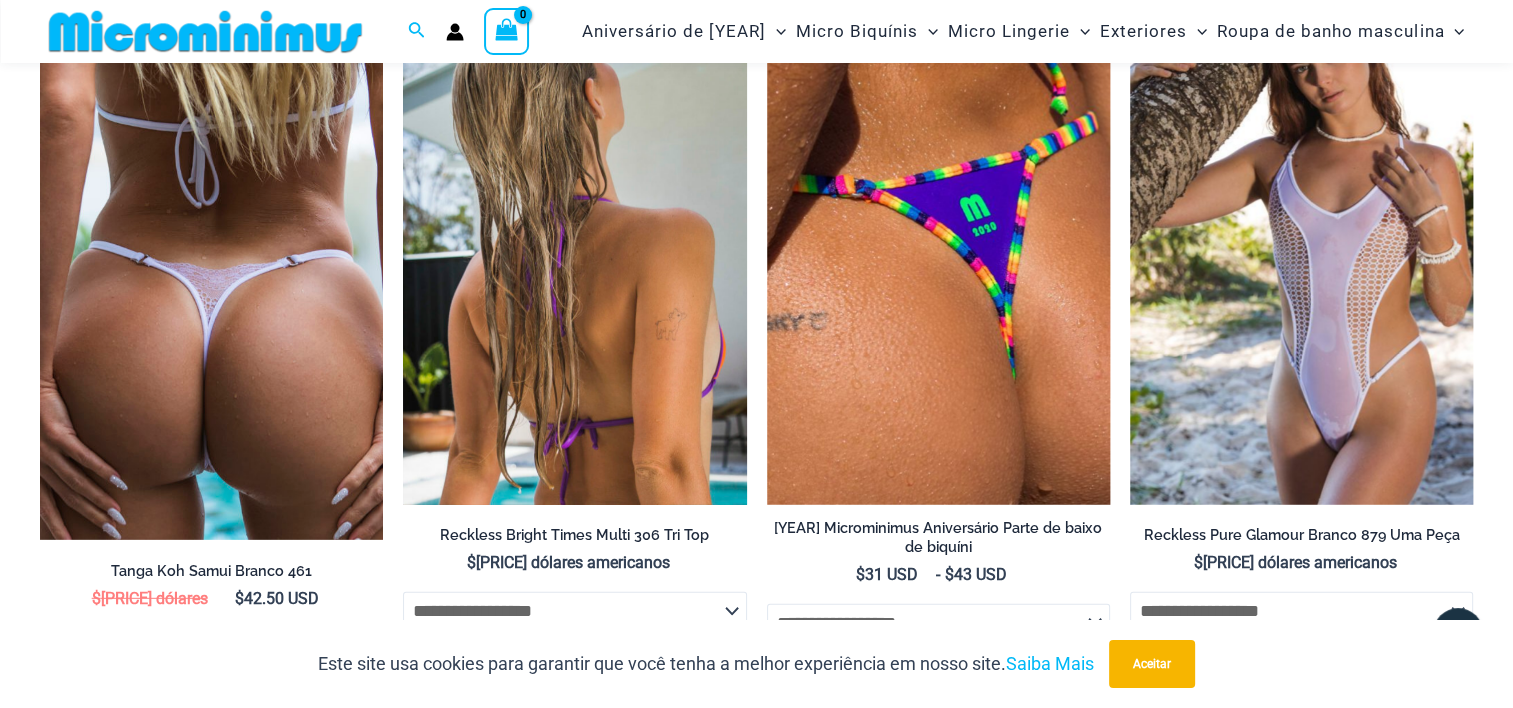 click at bounding box center [574, 247] 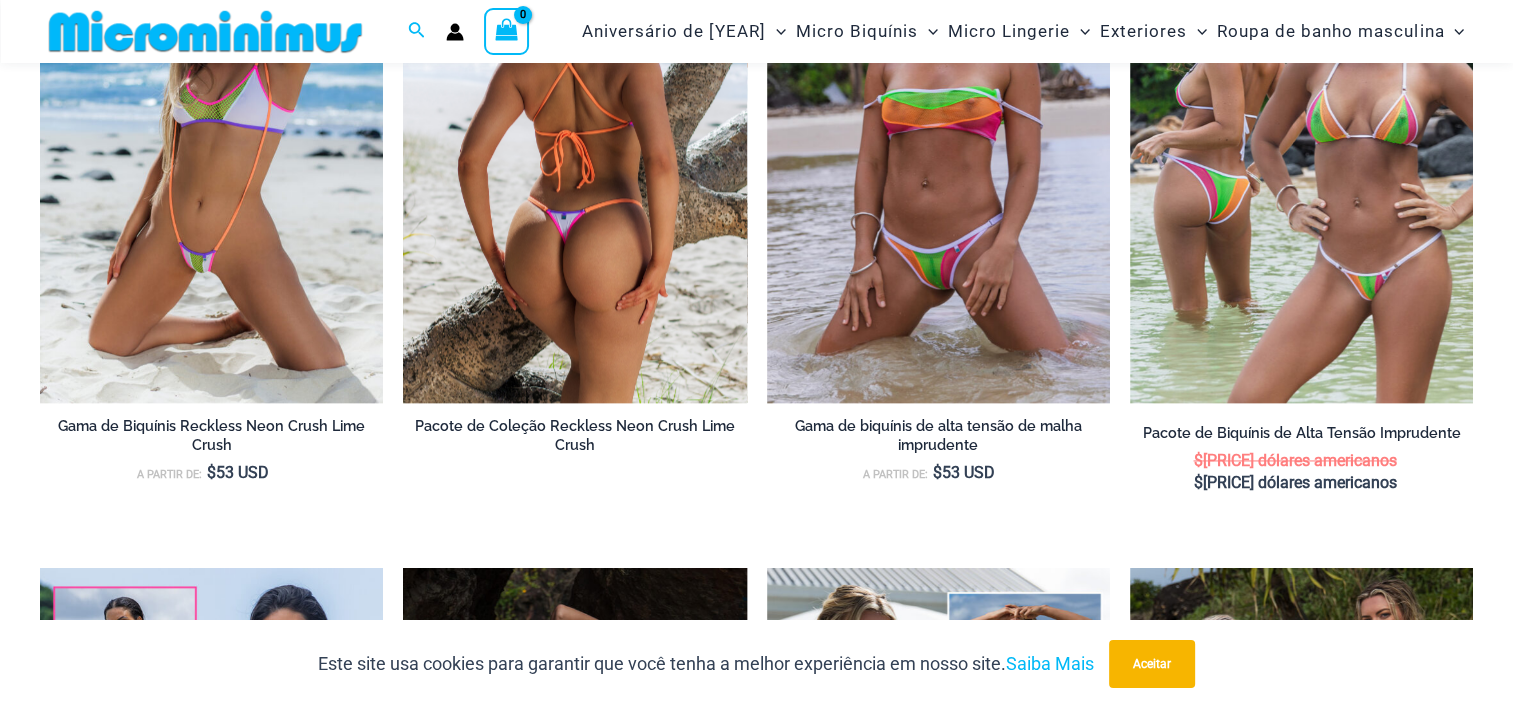 scroll, scrollTop: 2912, scrollLeft: 0, axis: vertical 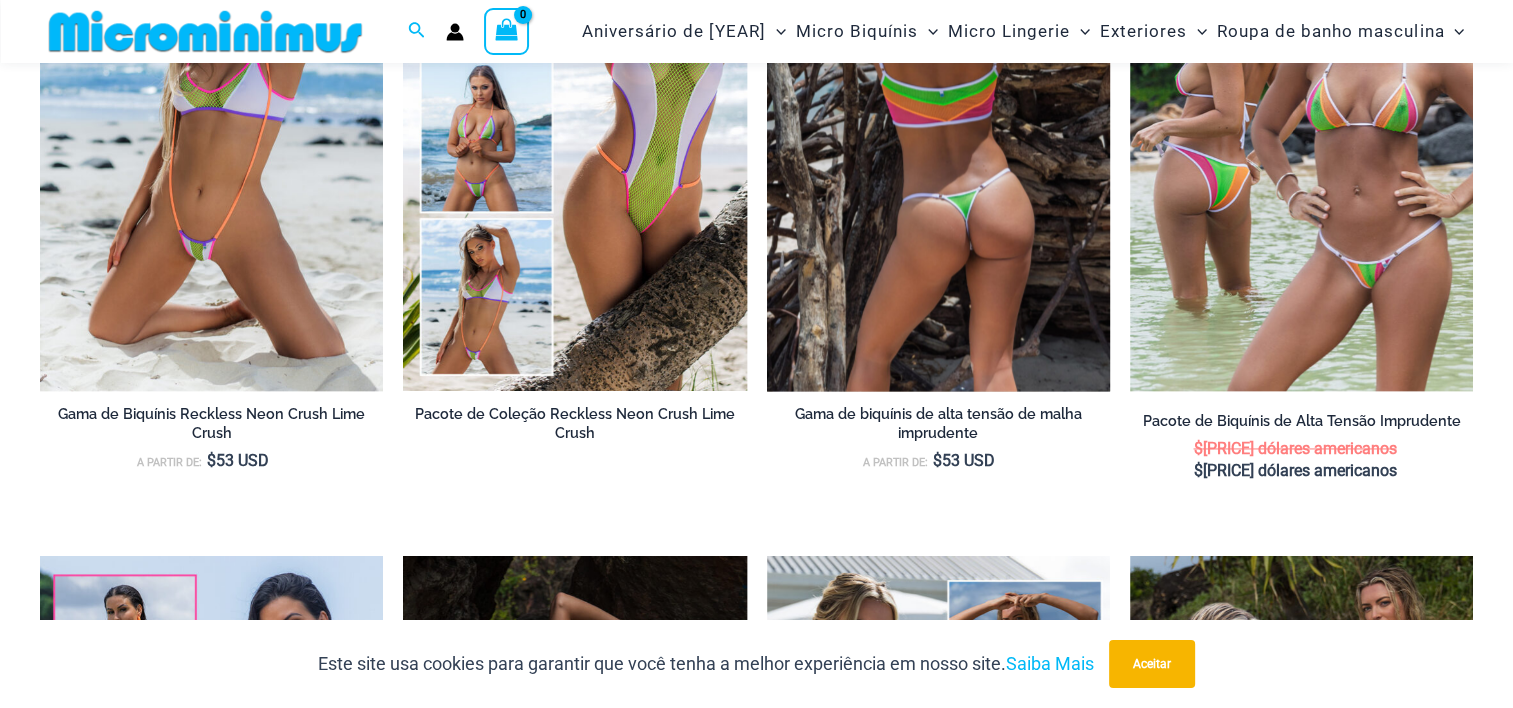 click at bounding box center (938, 133) 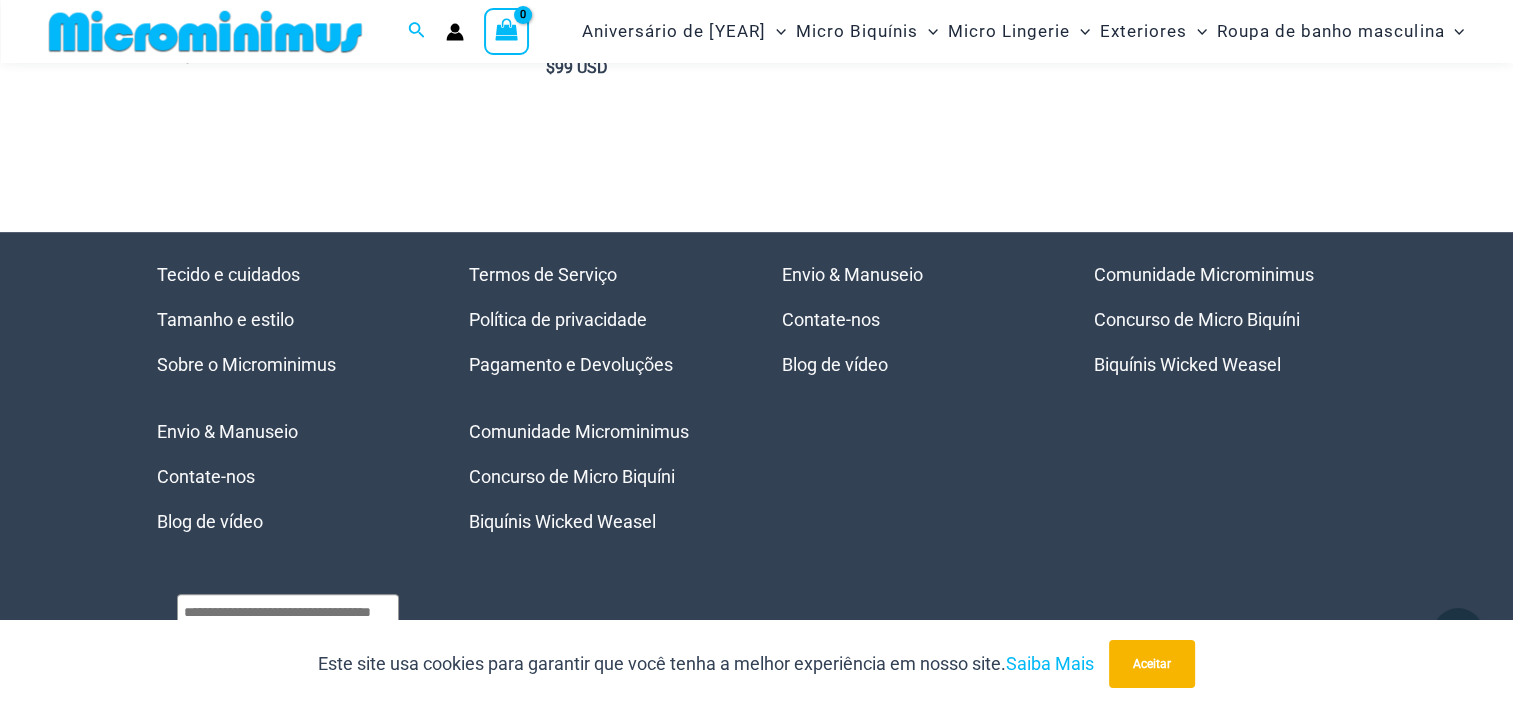 scroll, scrollTop: 8384, scrollLeft: 0, axis: vertical 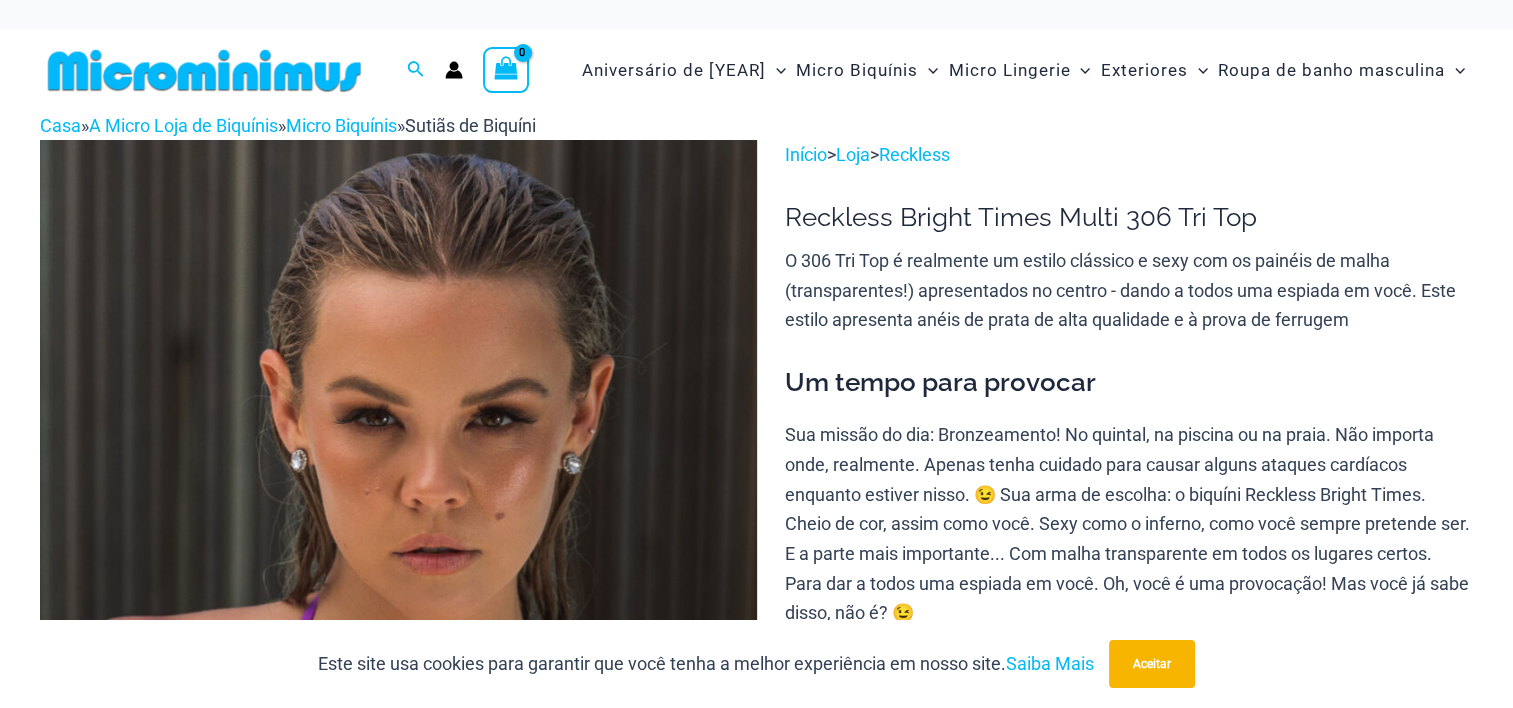 click at bounding box center [204, 70] 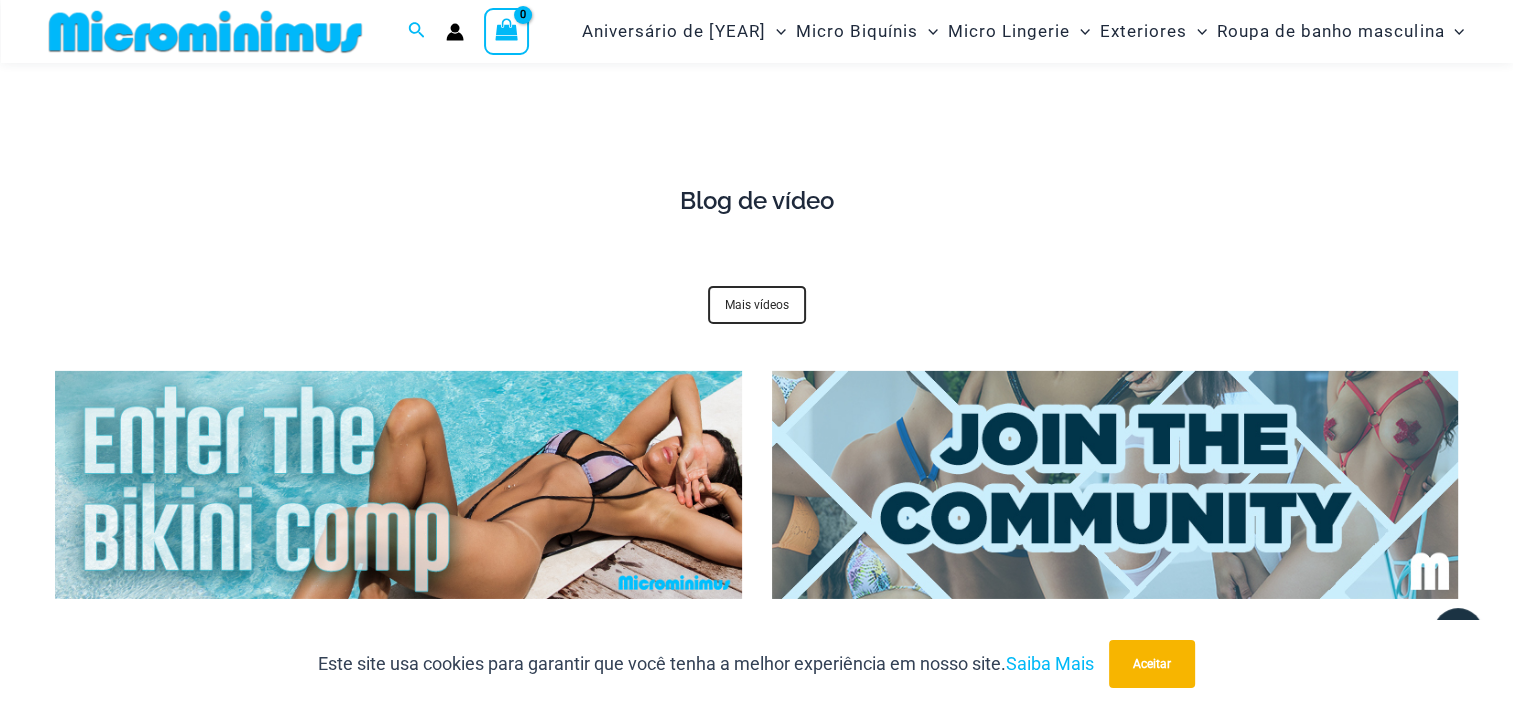 scroll, scrollTop: 6483, scrollLeft: 0, axis: vertical 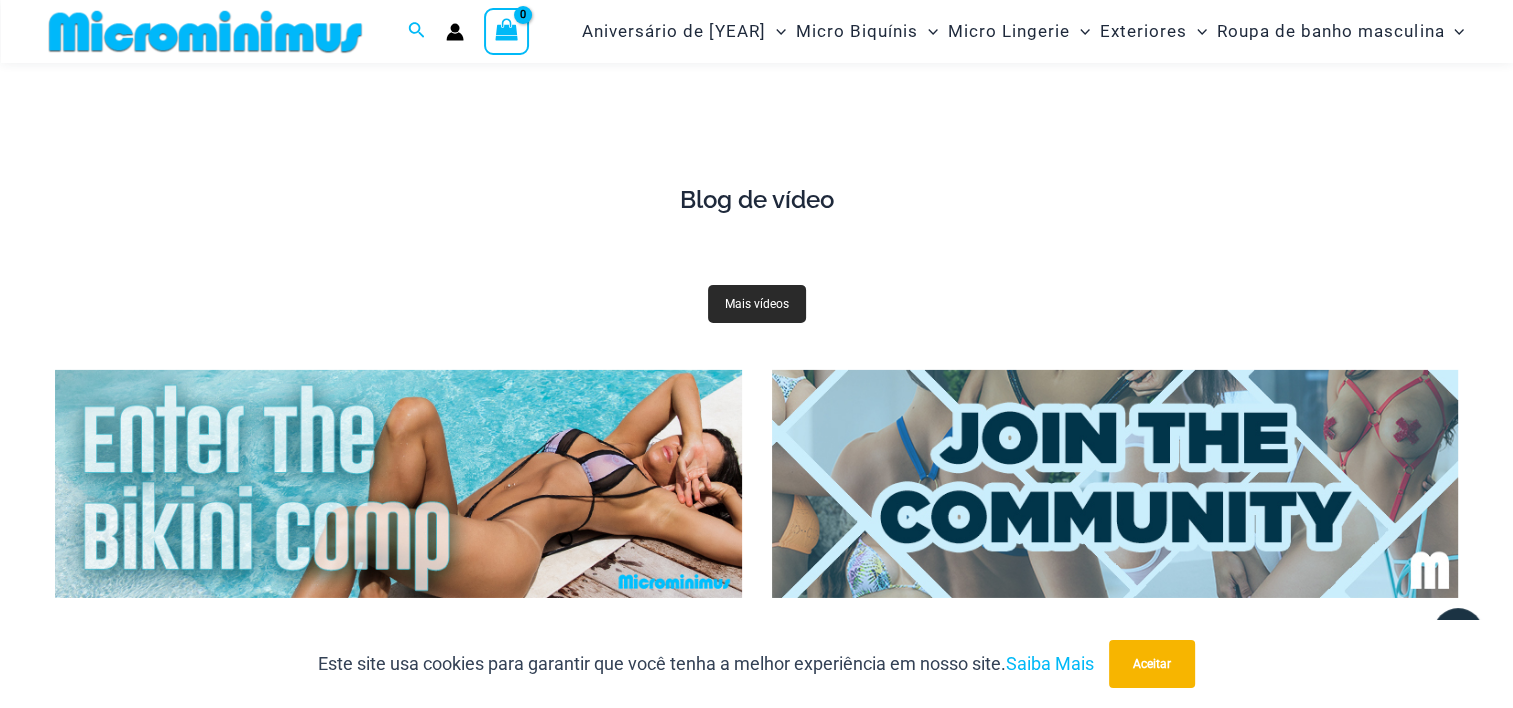 click on "Mais vídeos" at bounding box center (757, 304) 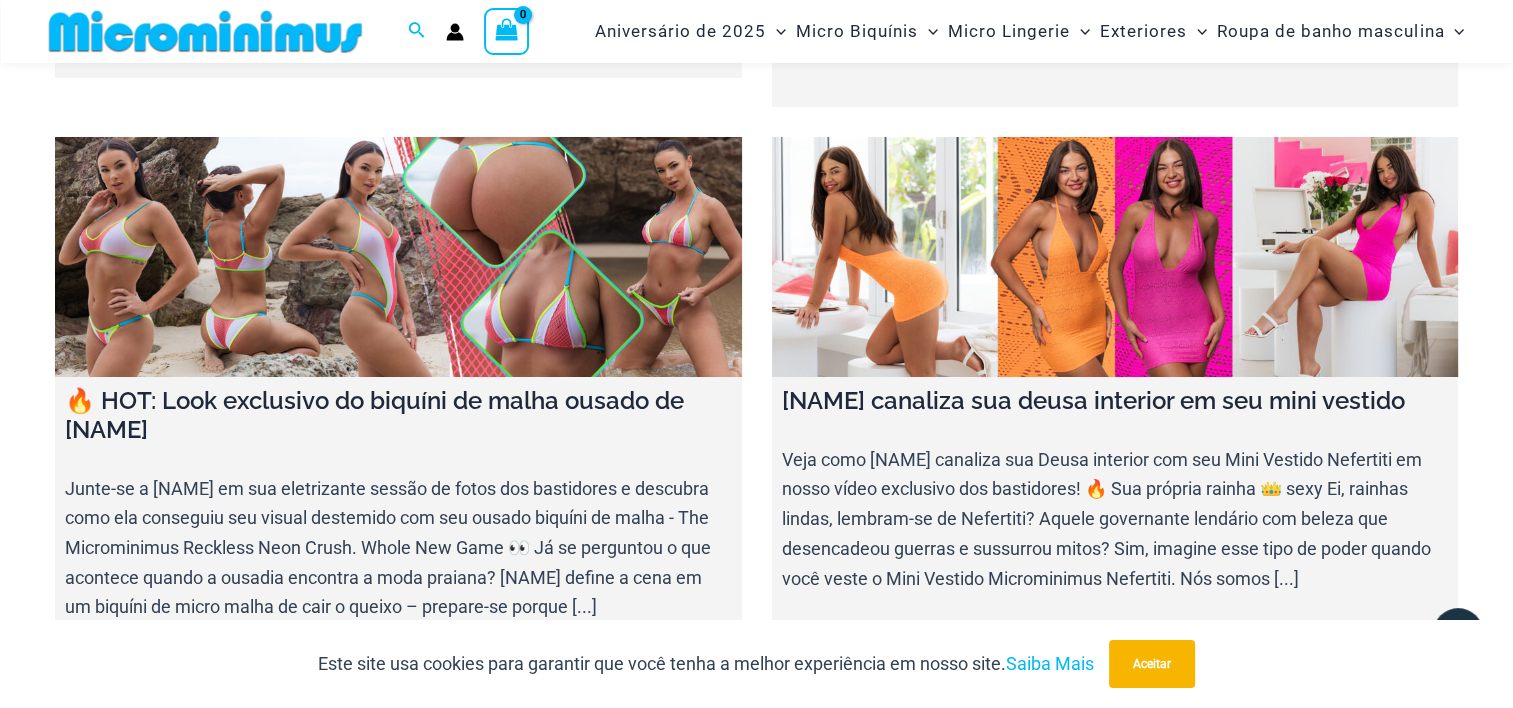 scroll, scrollTop: 7383, scrollLeft: 0, axis: vertical 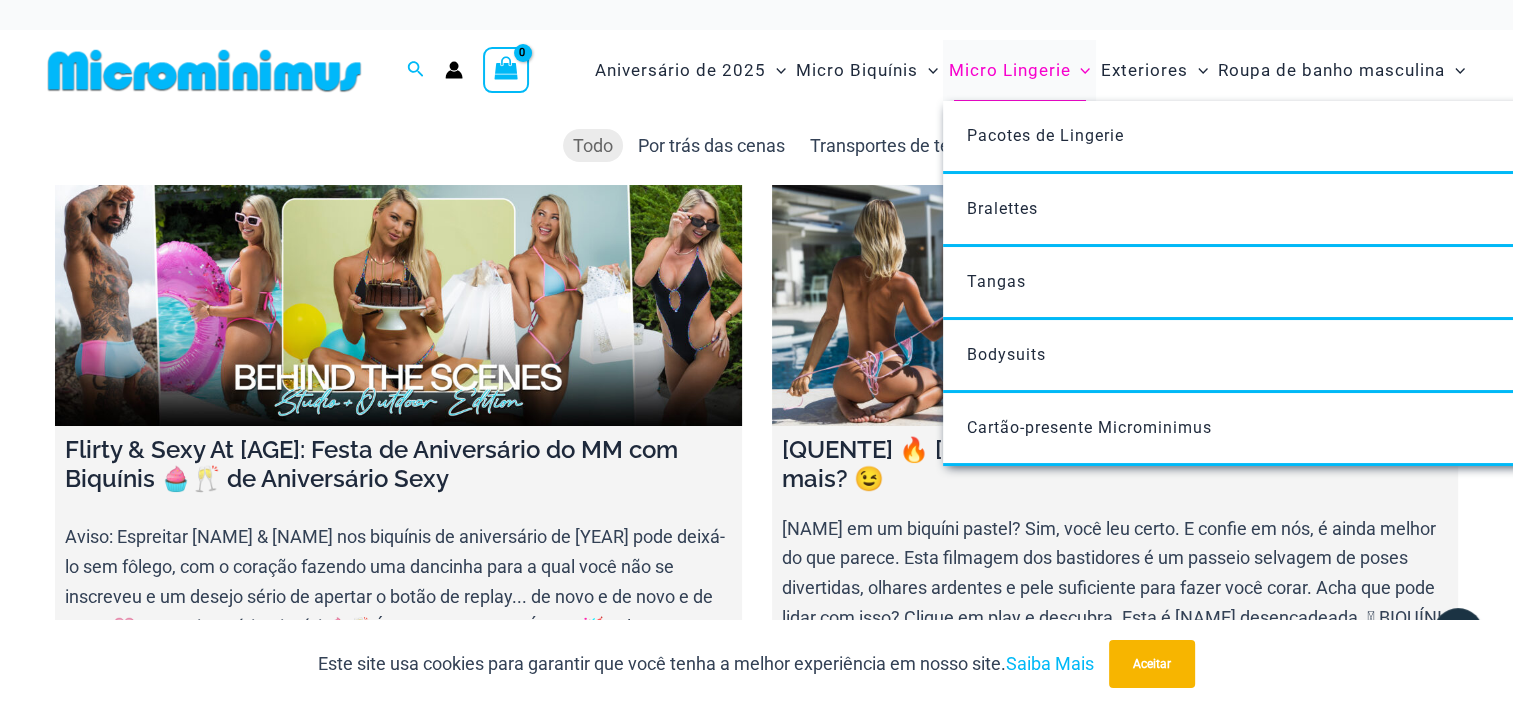 click on "Micro Lingerie" at bounding box center [1009, 70] 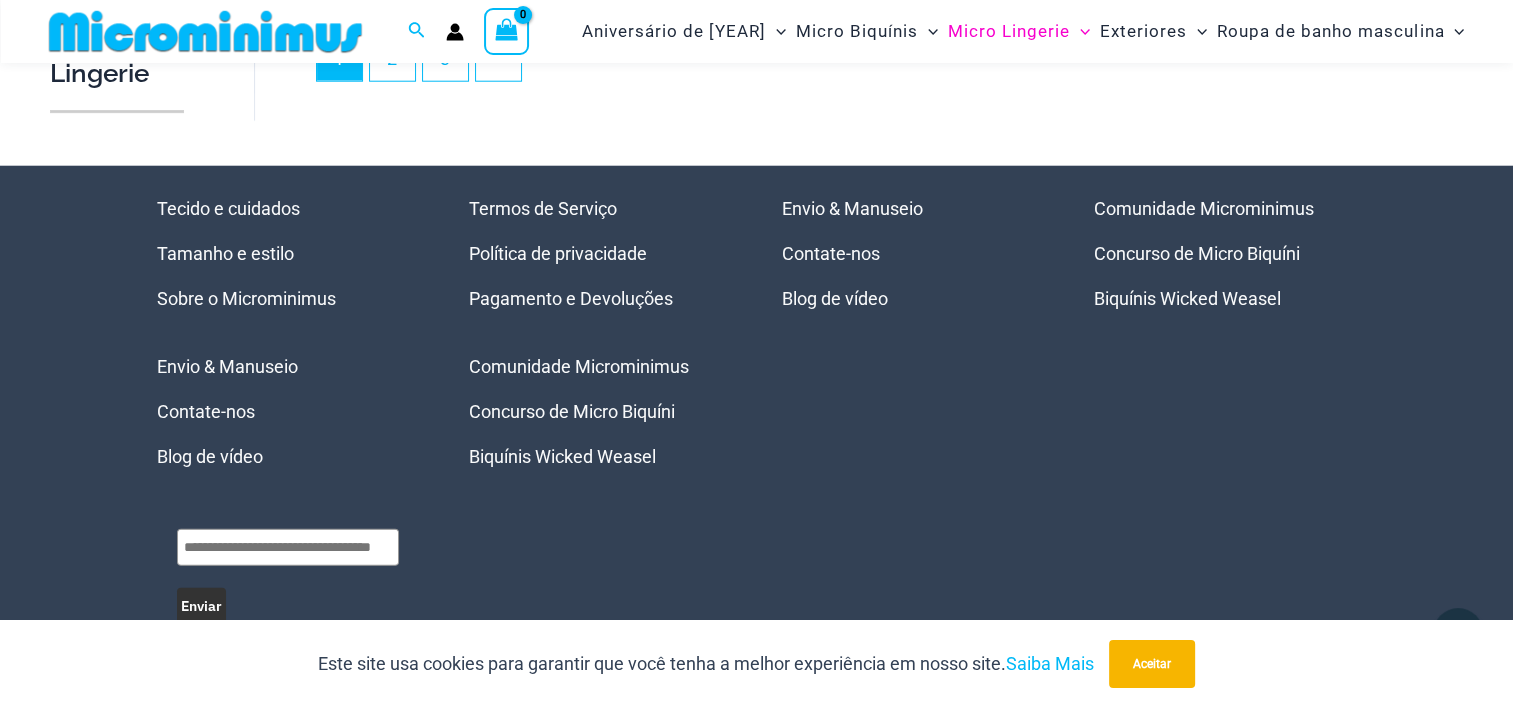 scroll, scrollTop: 5188, scrollLeft: 0, axis: vertical 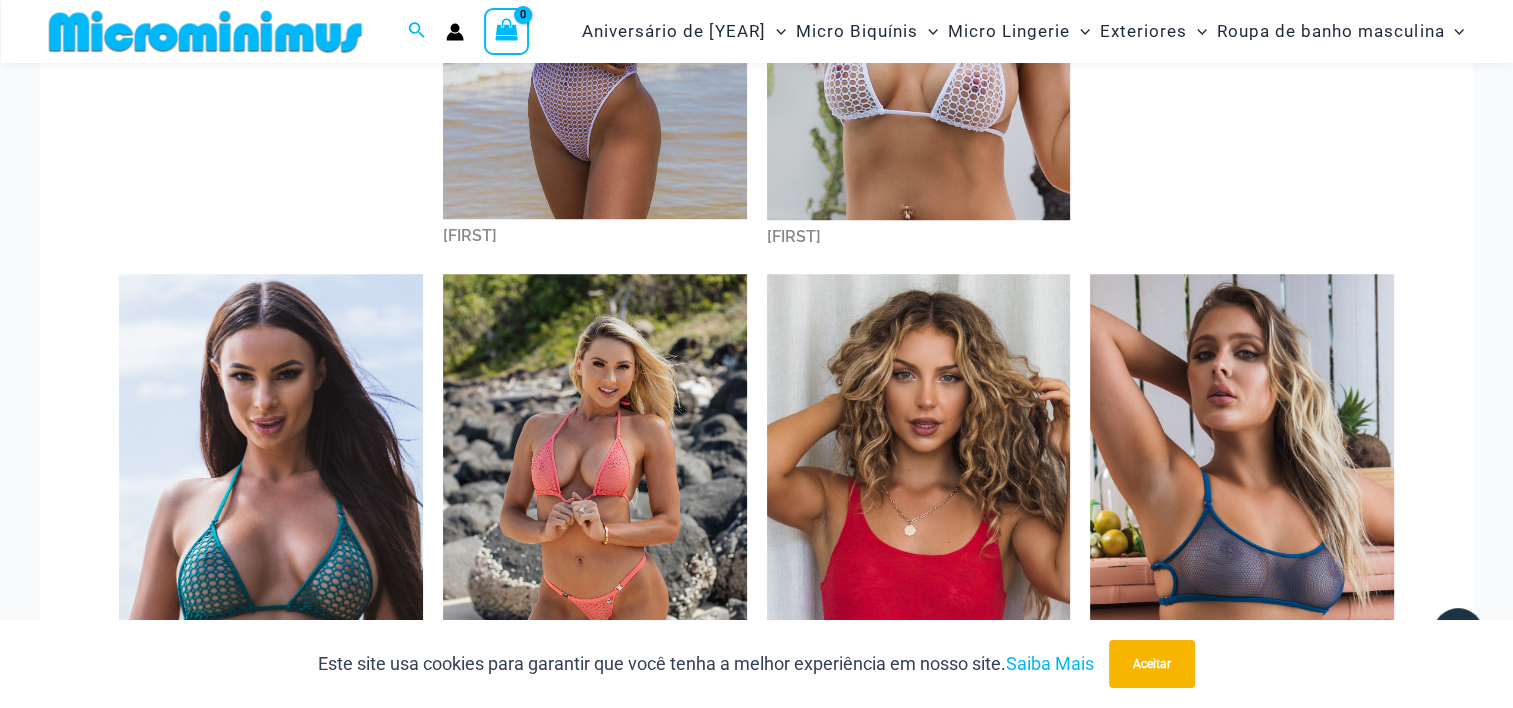 click at bounding box center (595, -8) 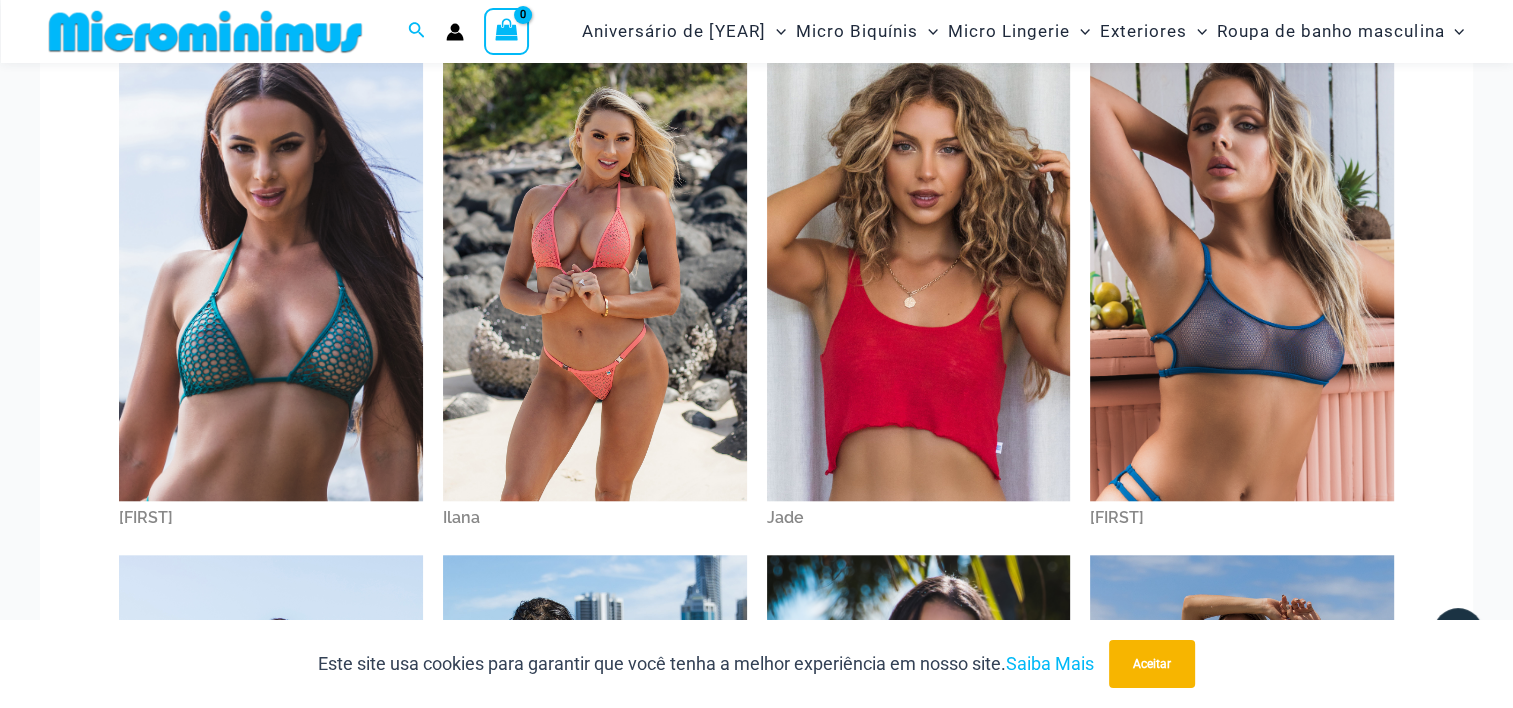scroll, scrollTop: 1784, scrollLeft: 0, axis: vertical 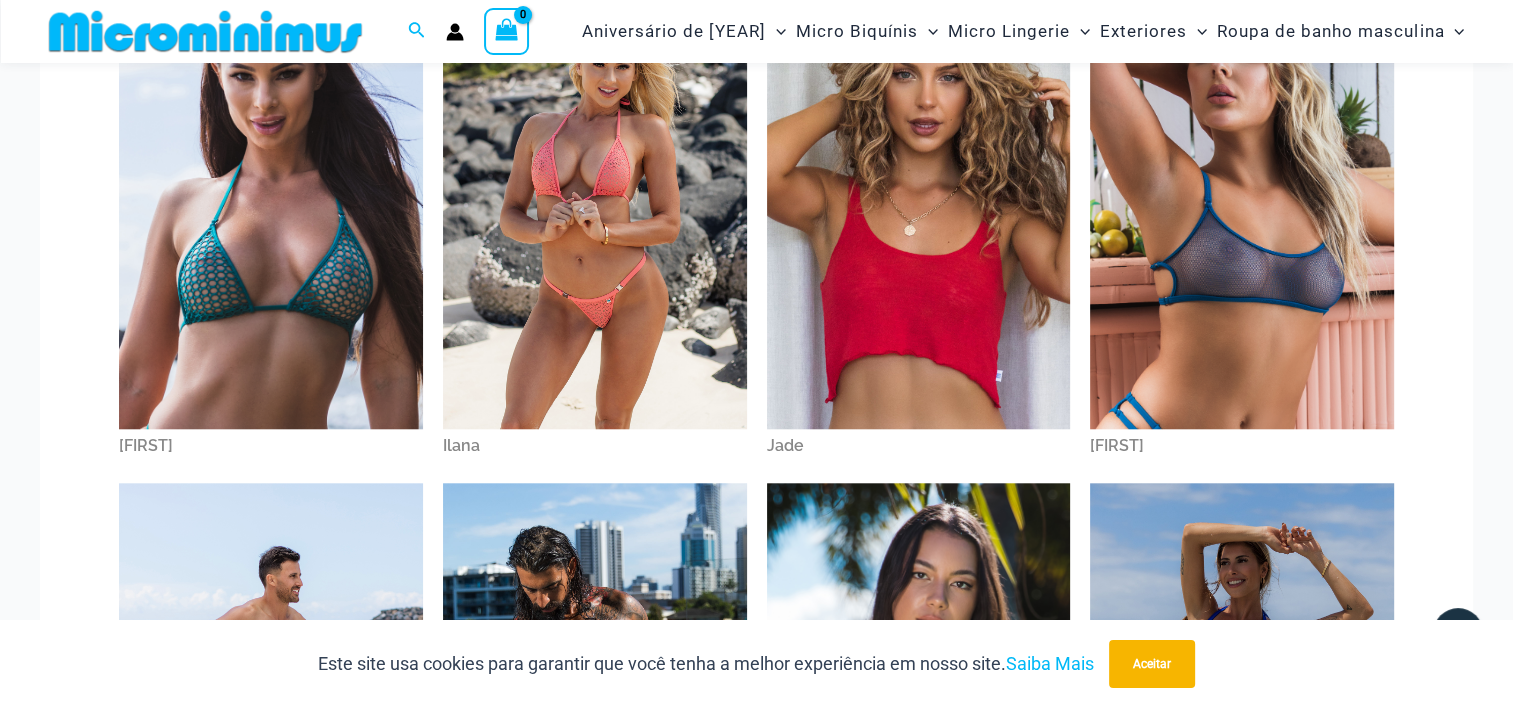 click at bounding box center [271, 202] 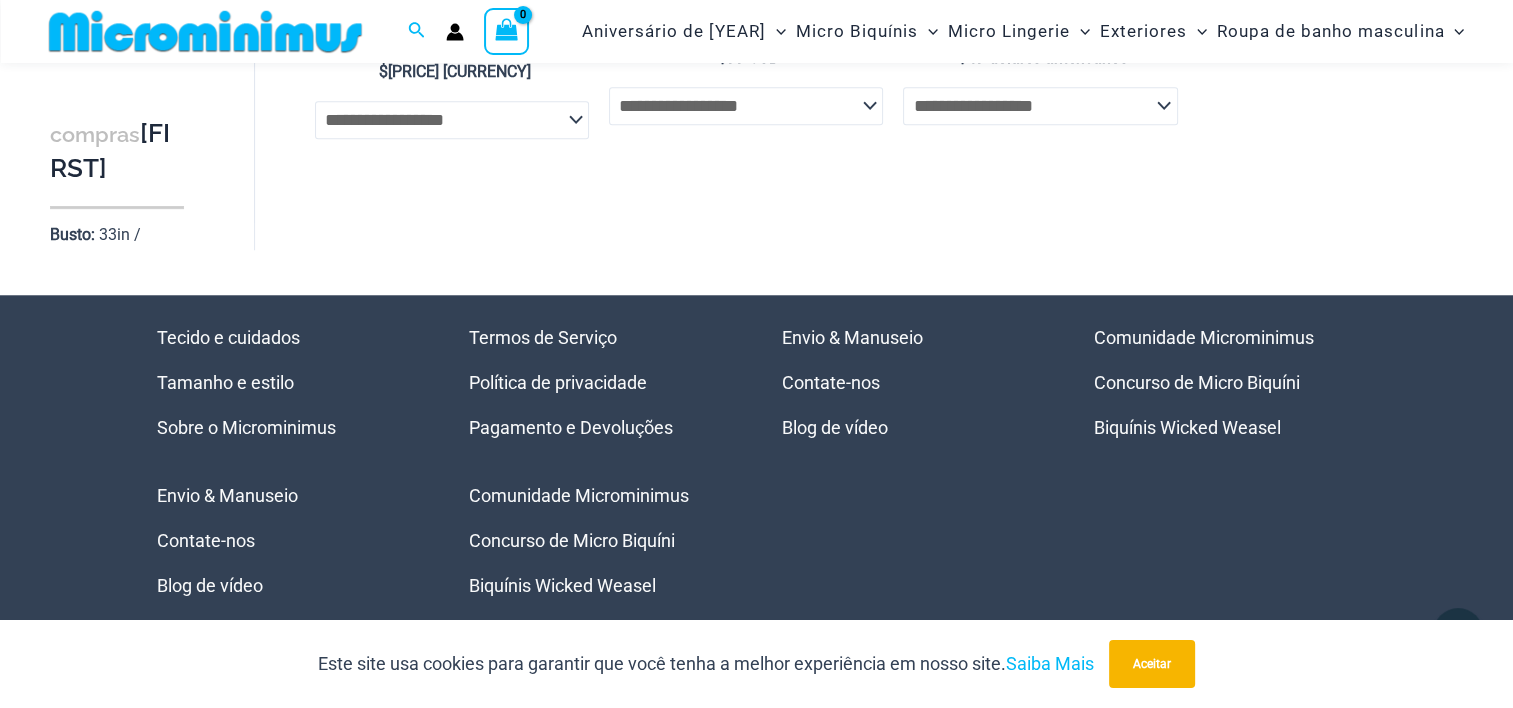 scroll, scrollTop: 1902, scrollLeft: 0, axis: vertical 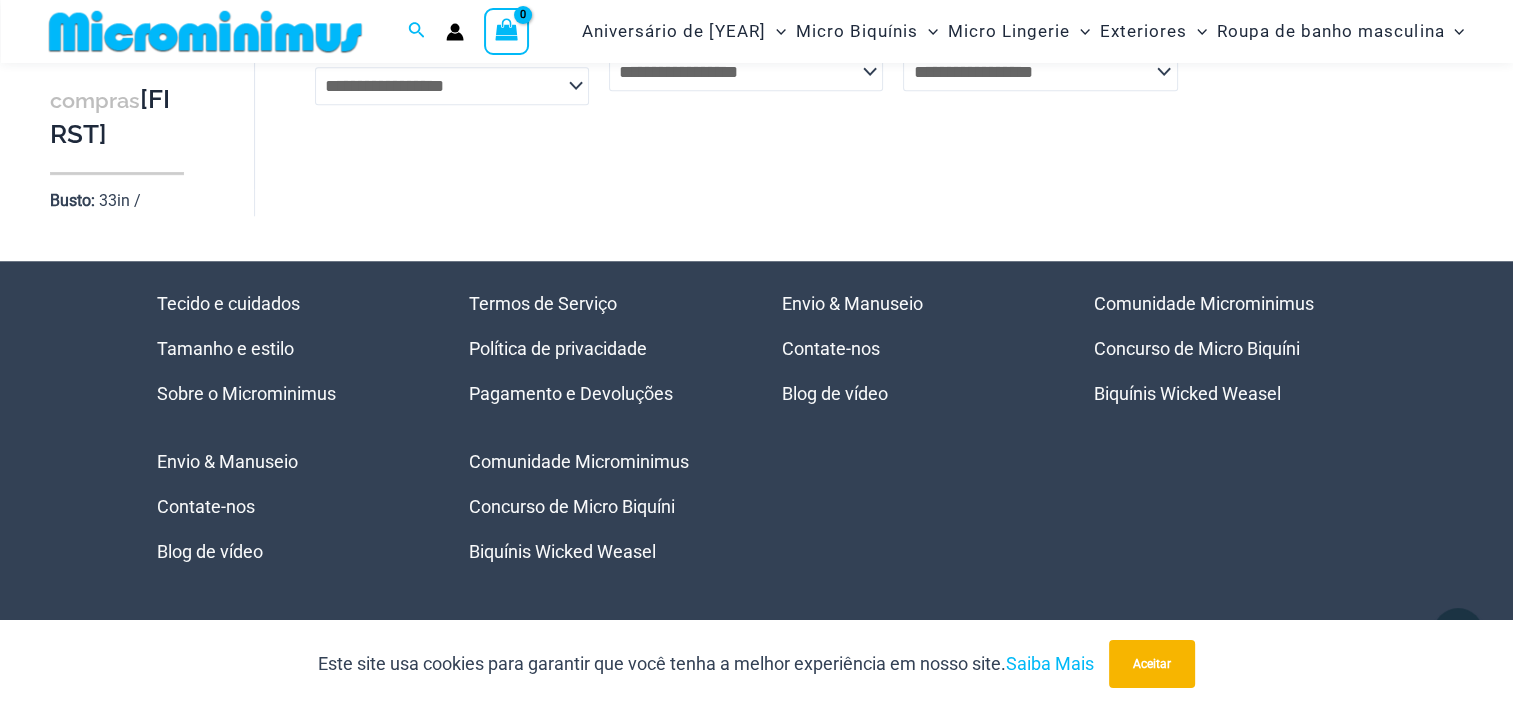 click on "Comunidade Microminimus" at bounding box center [579, 461] 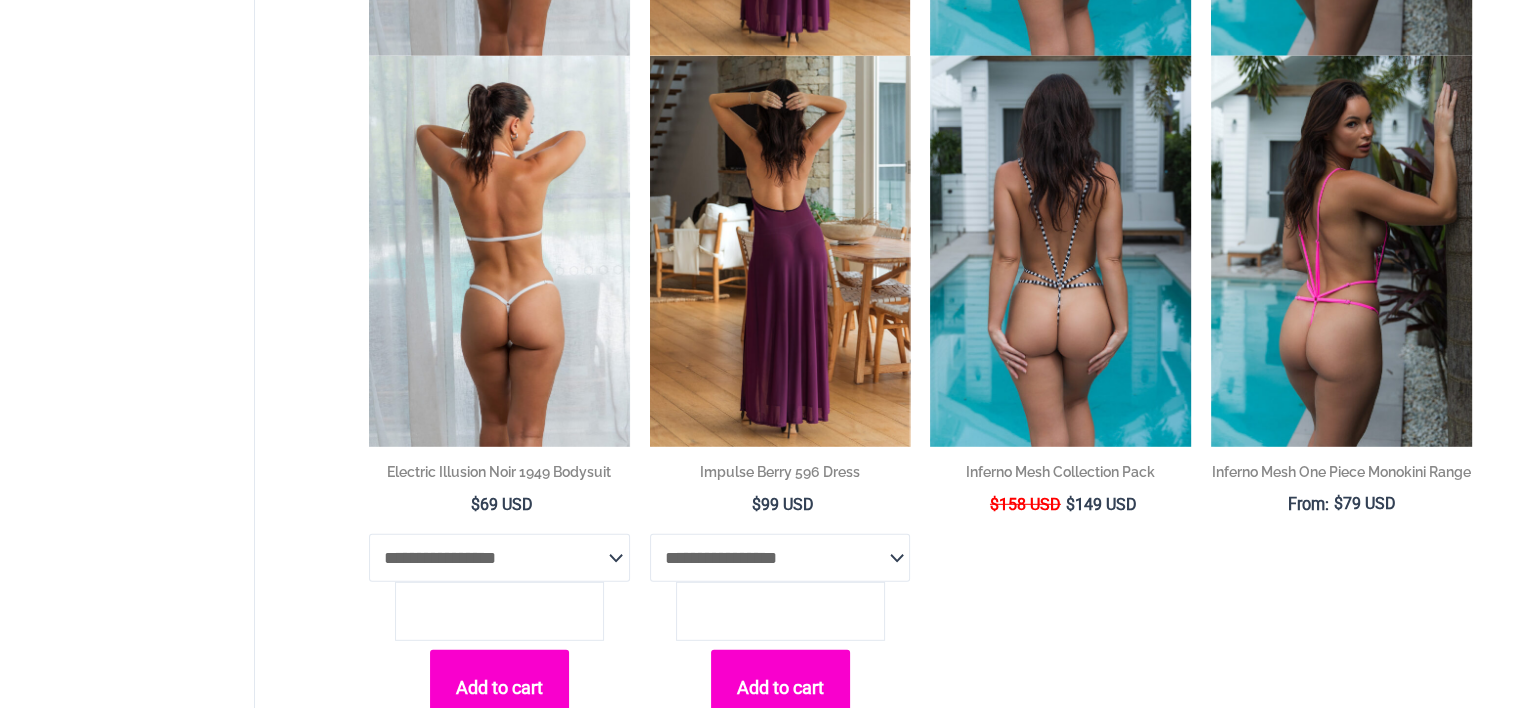 scroll, scrollTop: 5800, scrollLeft: 0, axis: vertical 